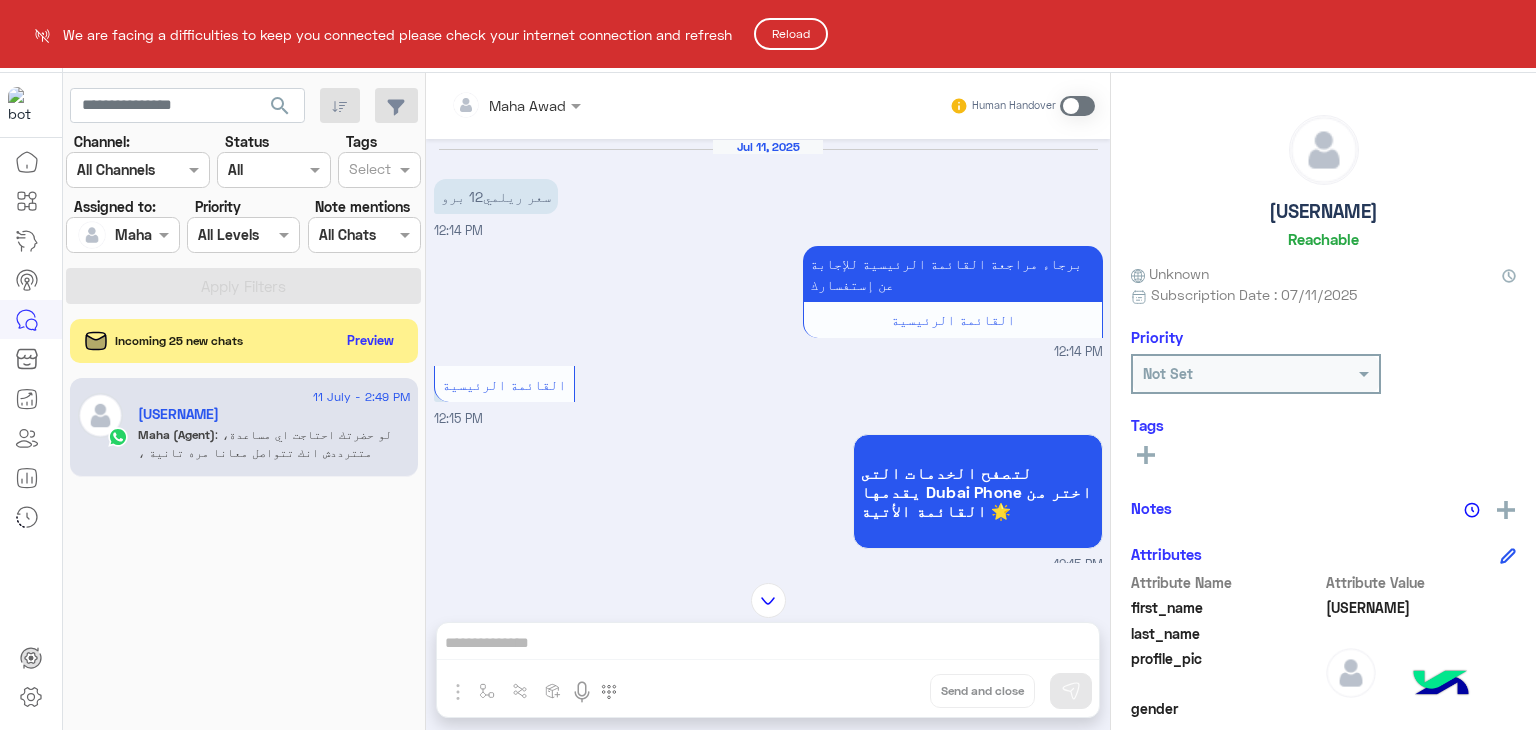 scroll, scrollTop: 0, scrollLeft: 0, axis: both 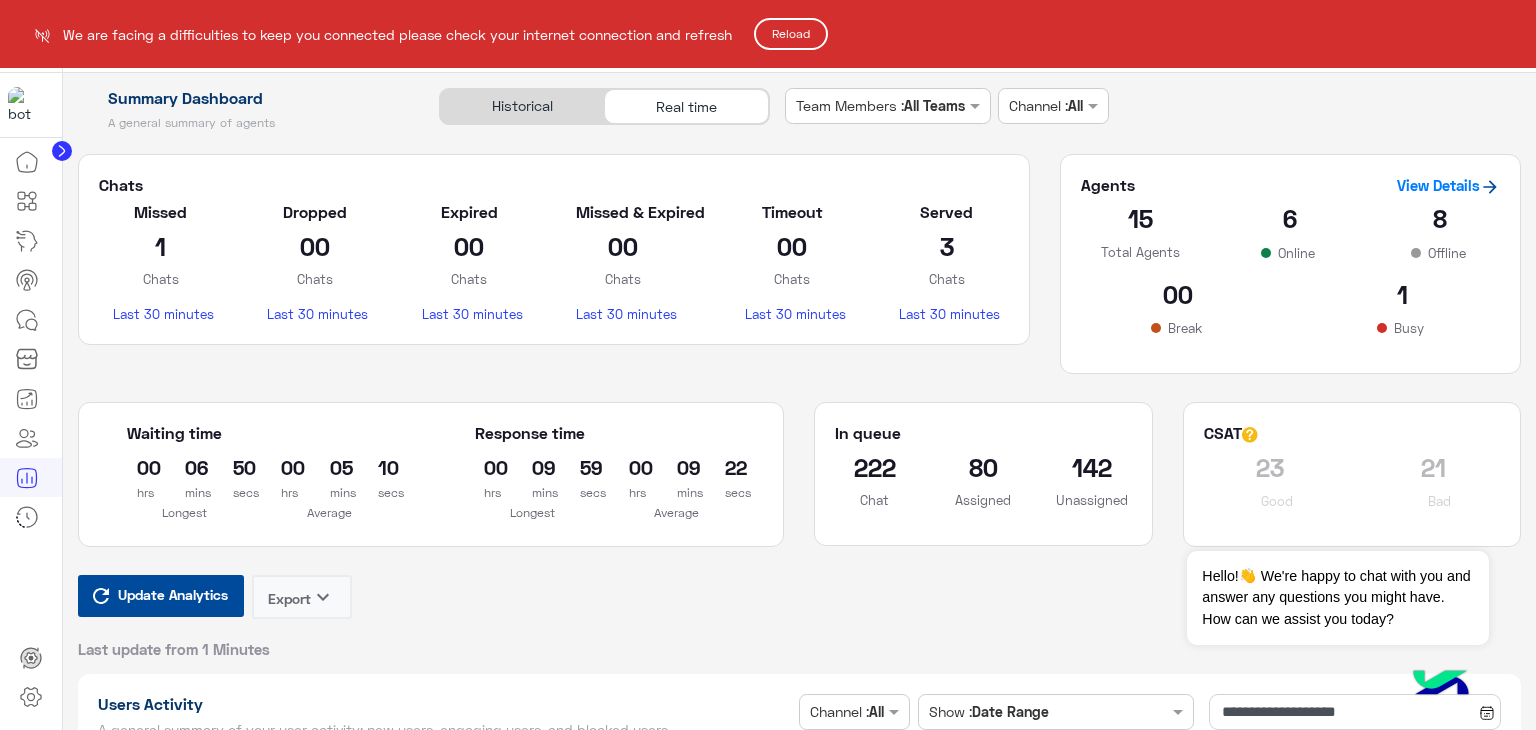 click on "Reload" 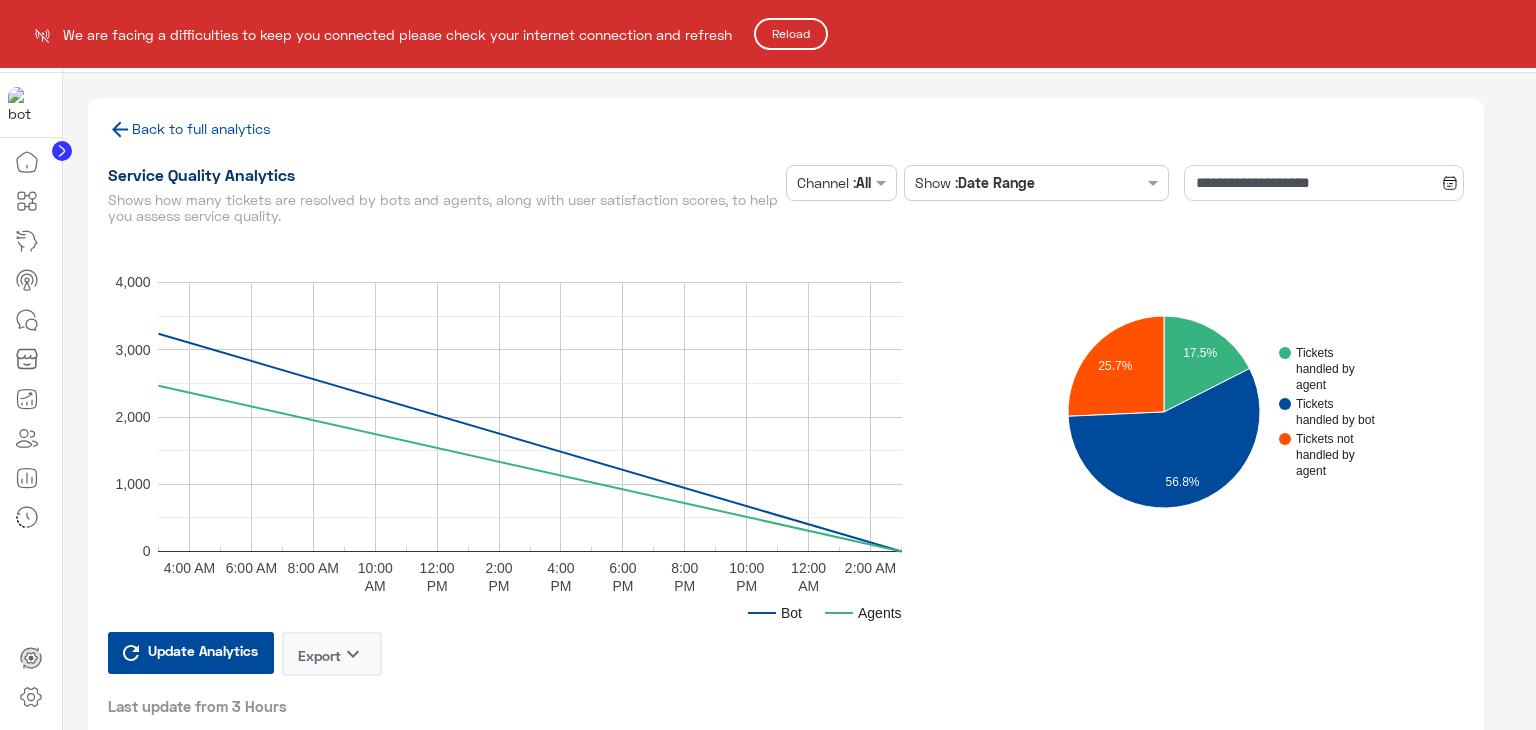 click on "Reload" 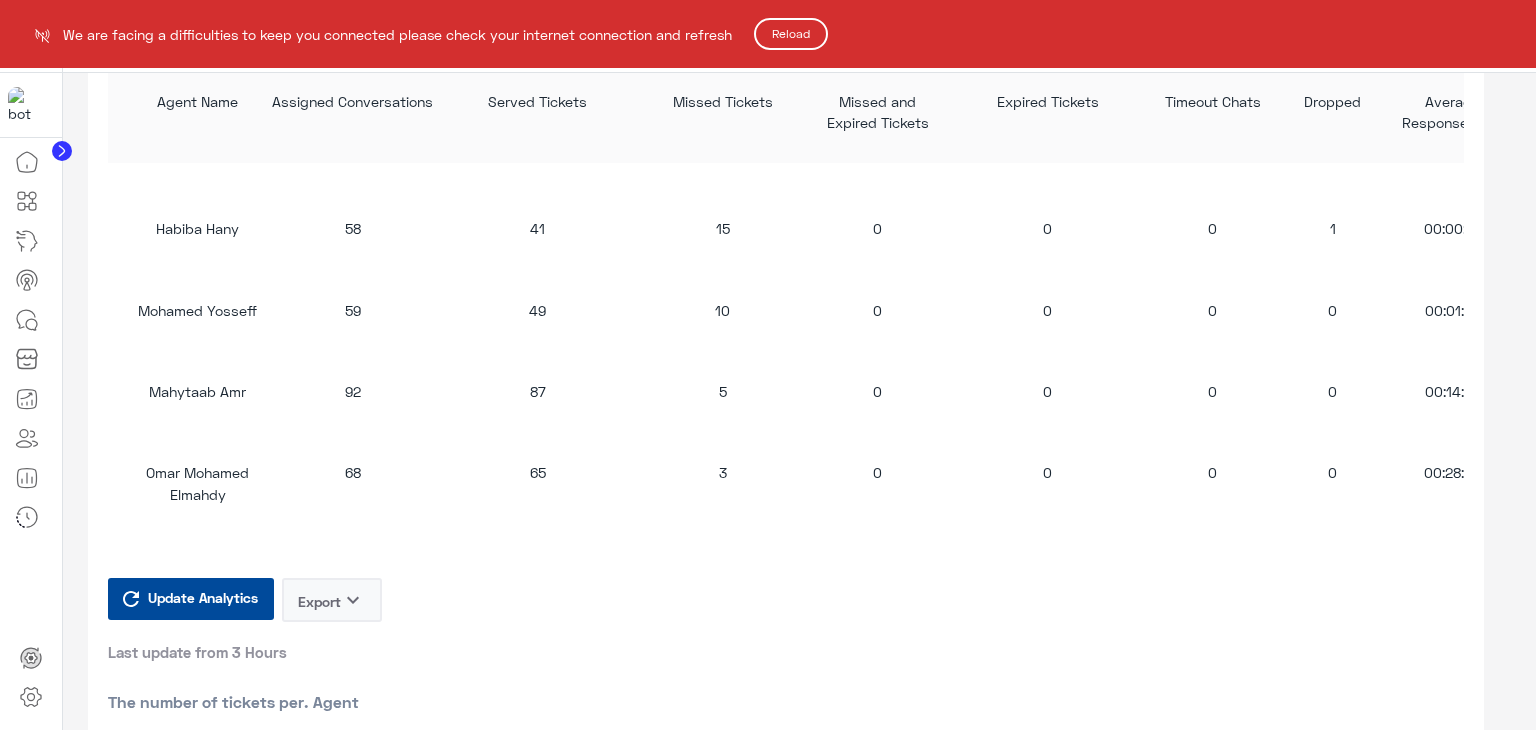 scroll, scrollTop: 0, scrollLeft: 0, axis: both 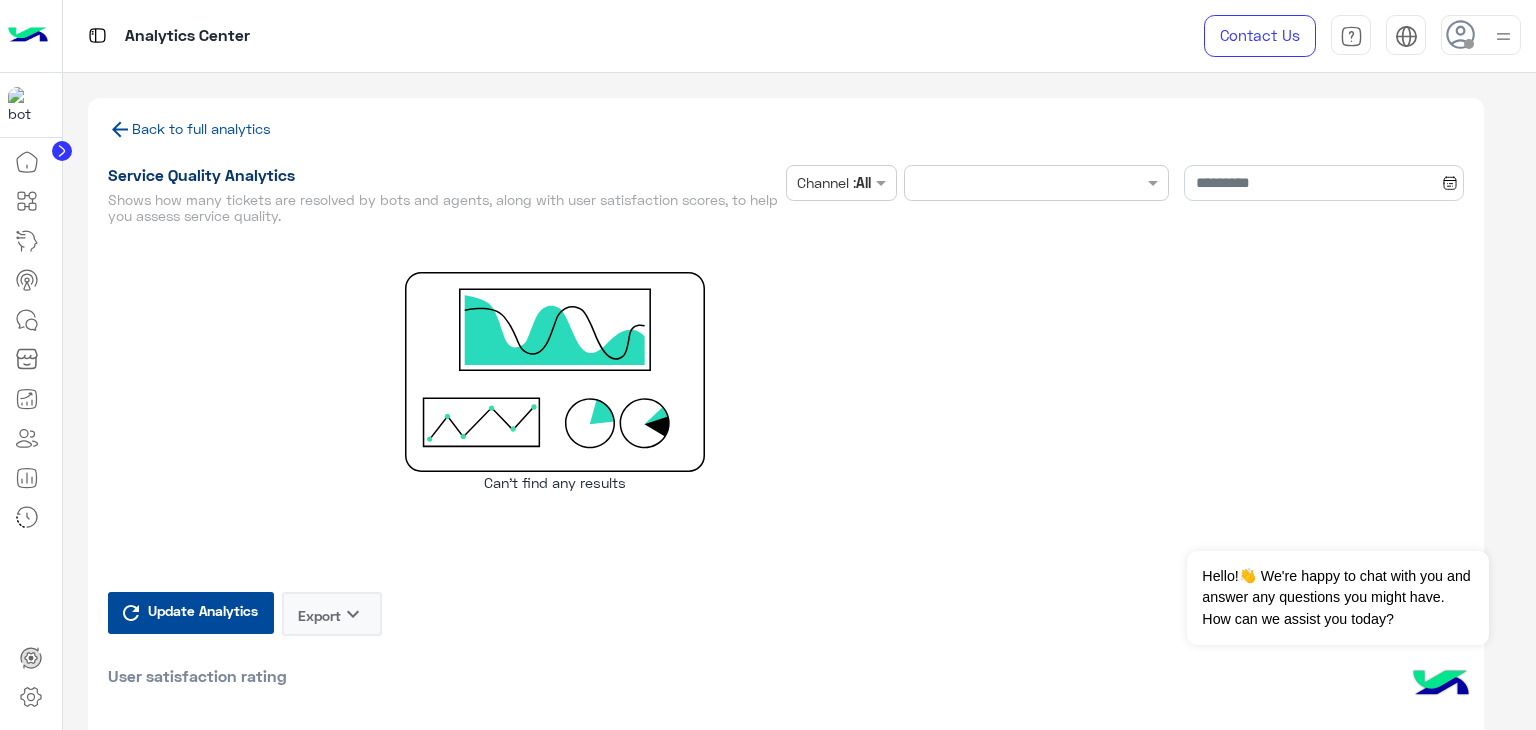 type on "**********" 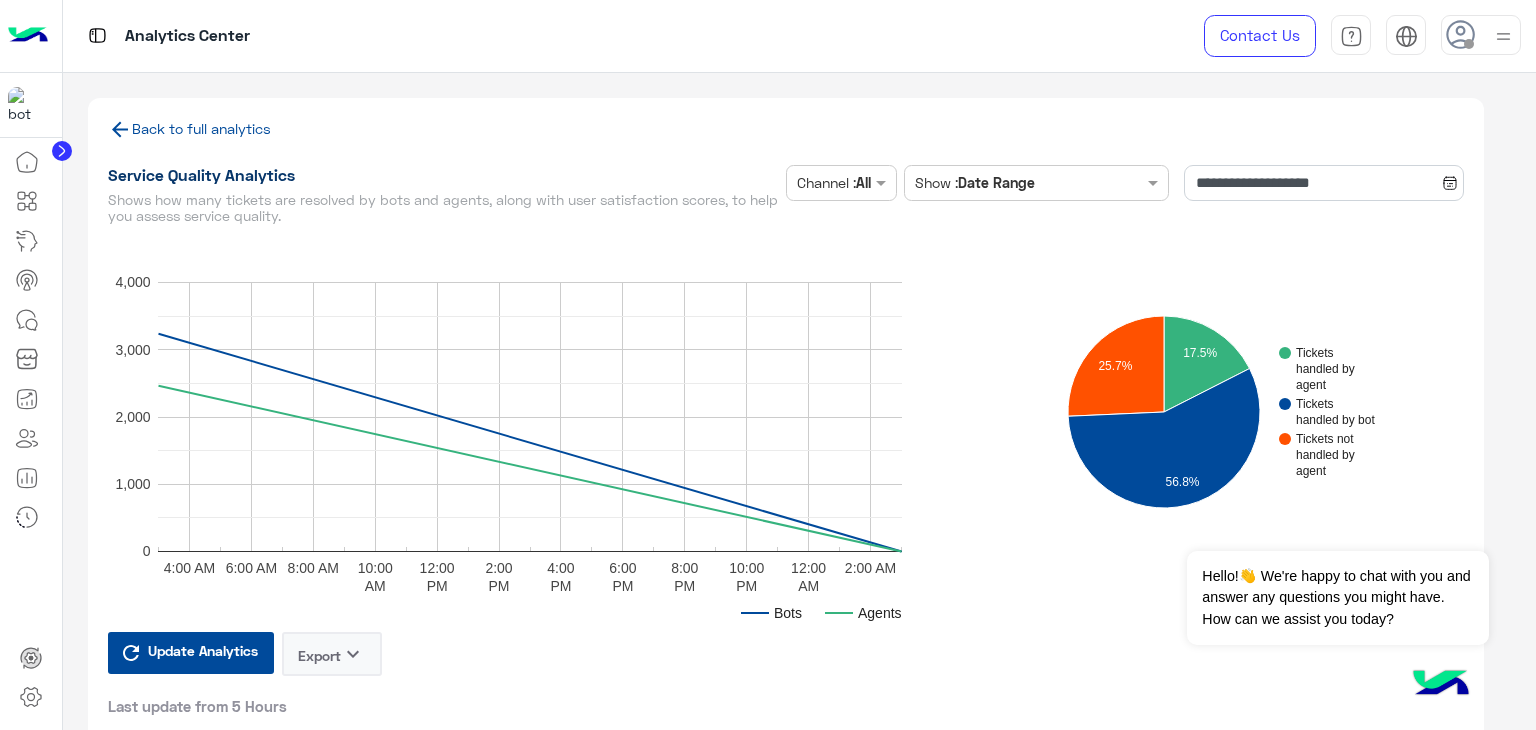 click on "Back to full analytics" 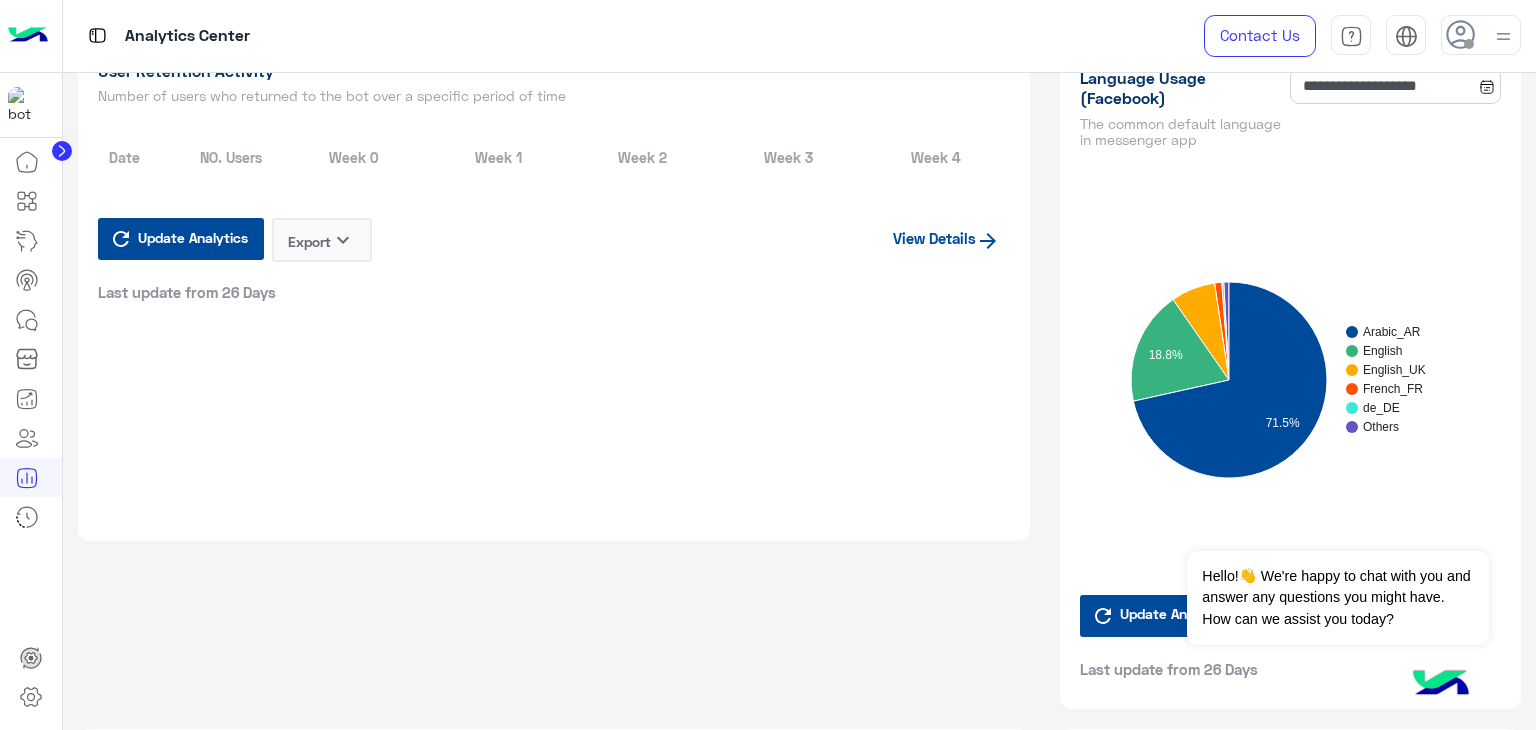 scroll, scrollTop: 2400, scrollLeft: 0, axis: vertical 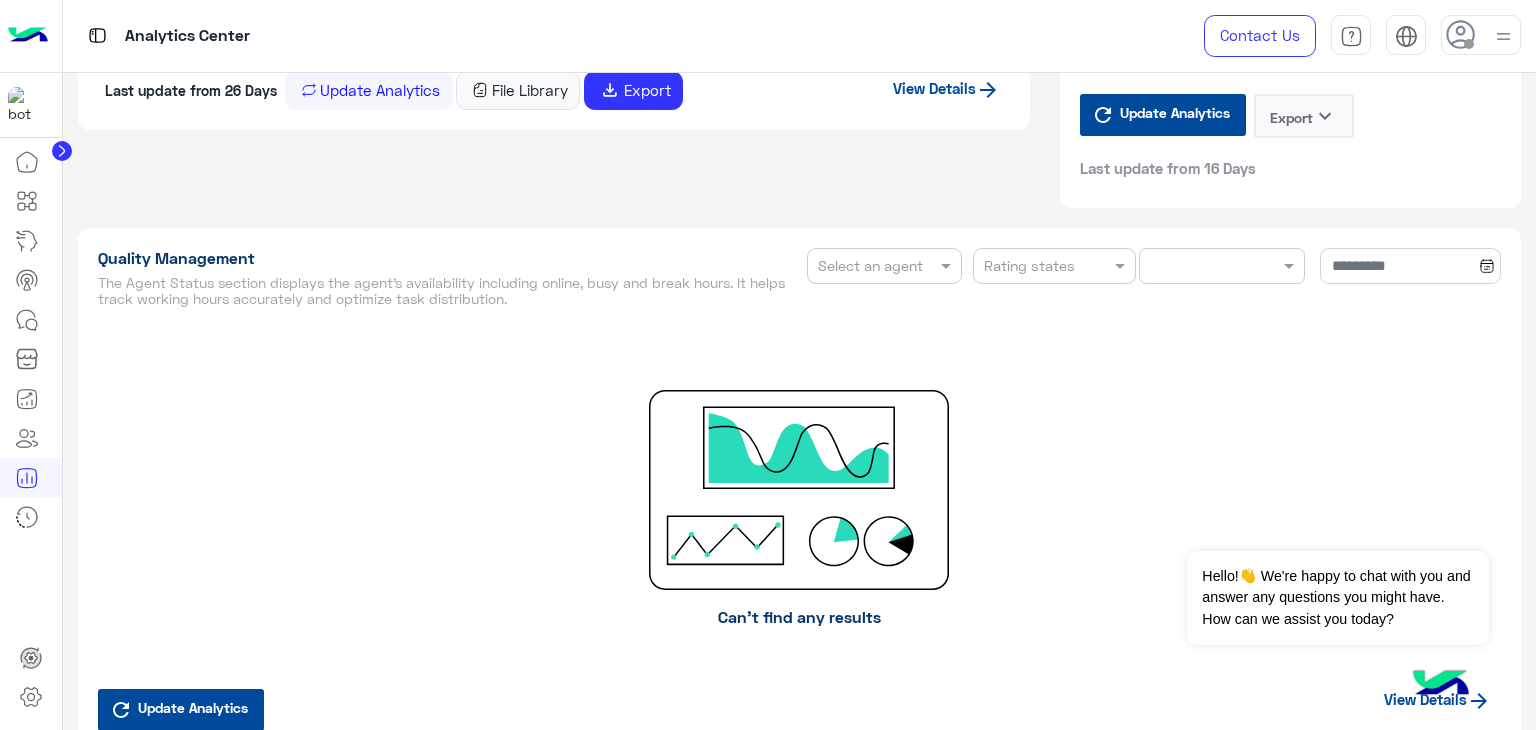 type on "**********" 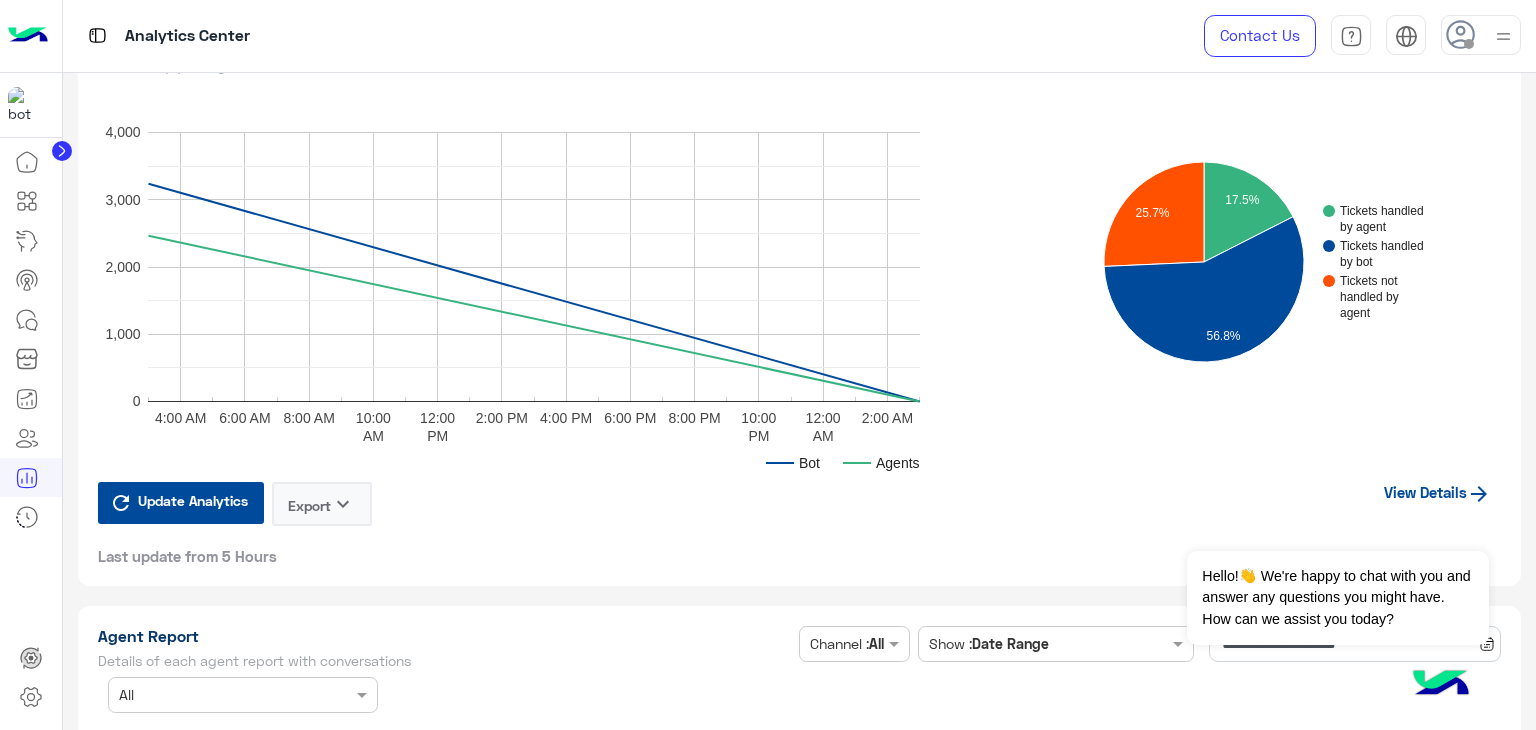 type on "**********" 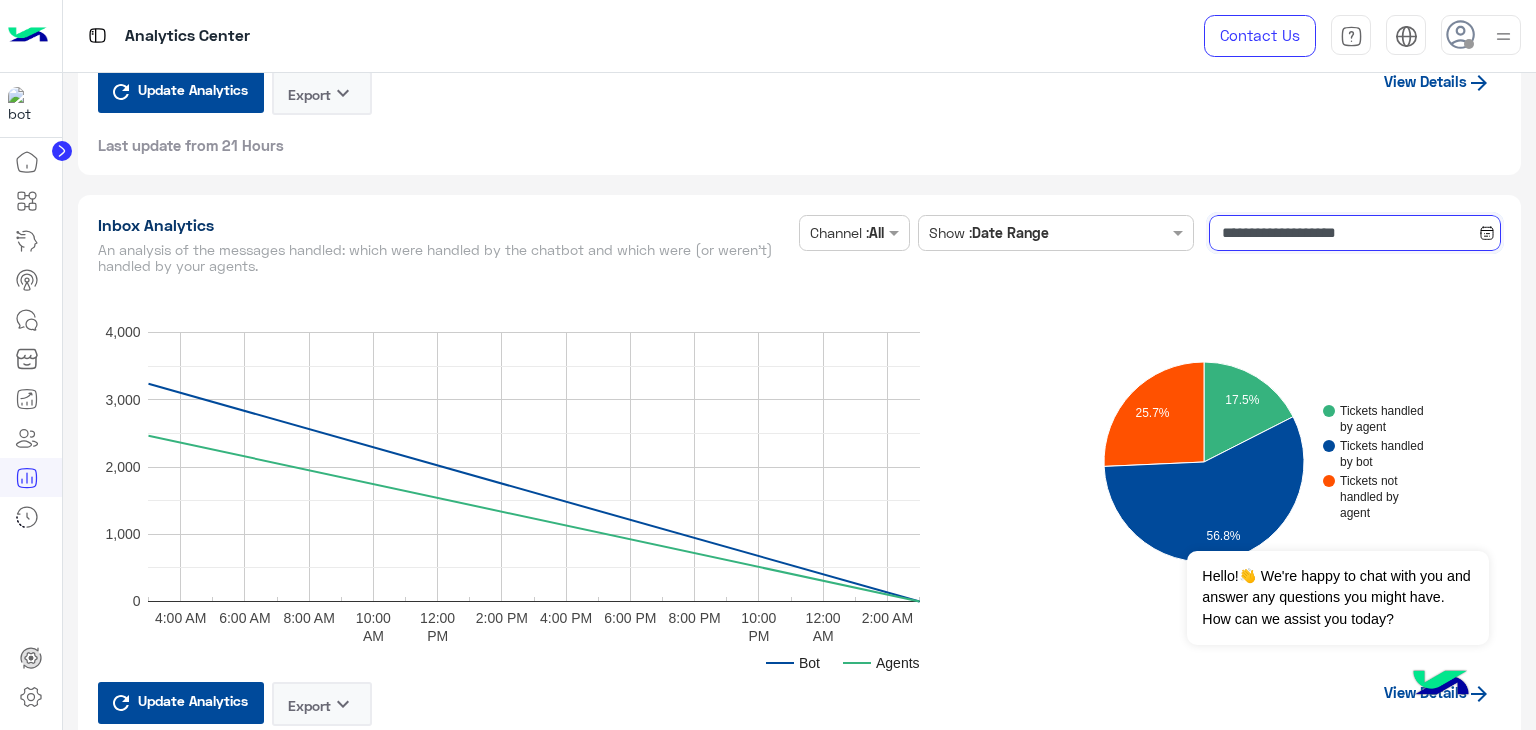click on "**********" 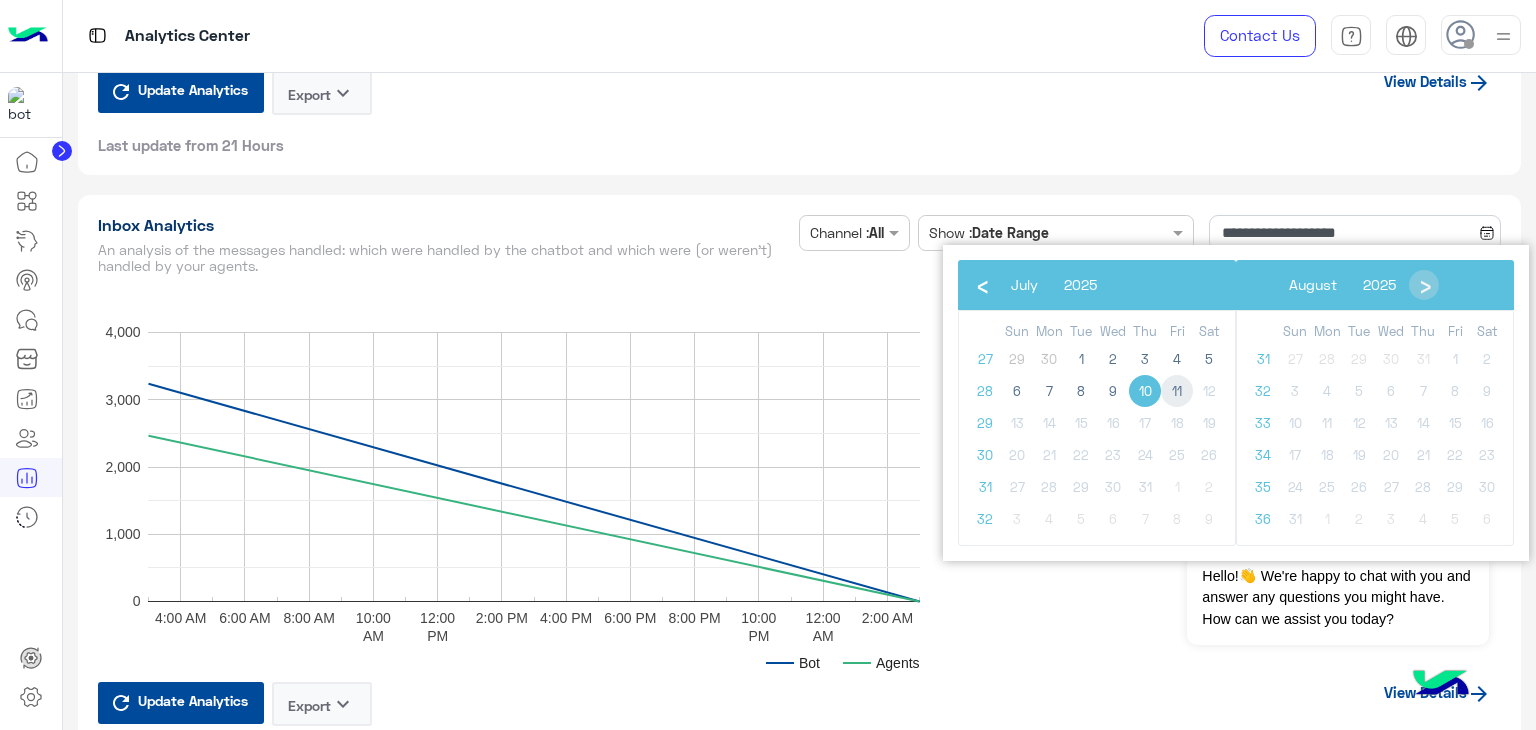 click on "11" 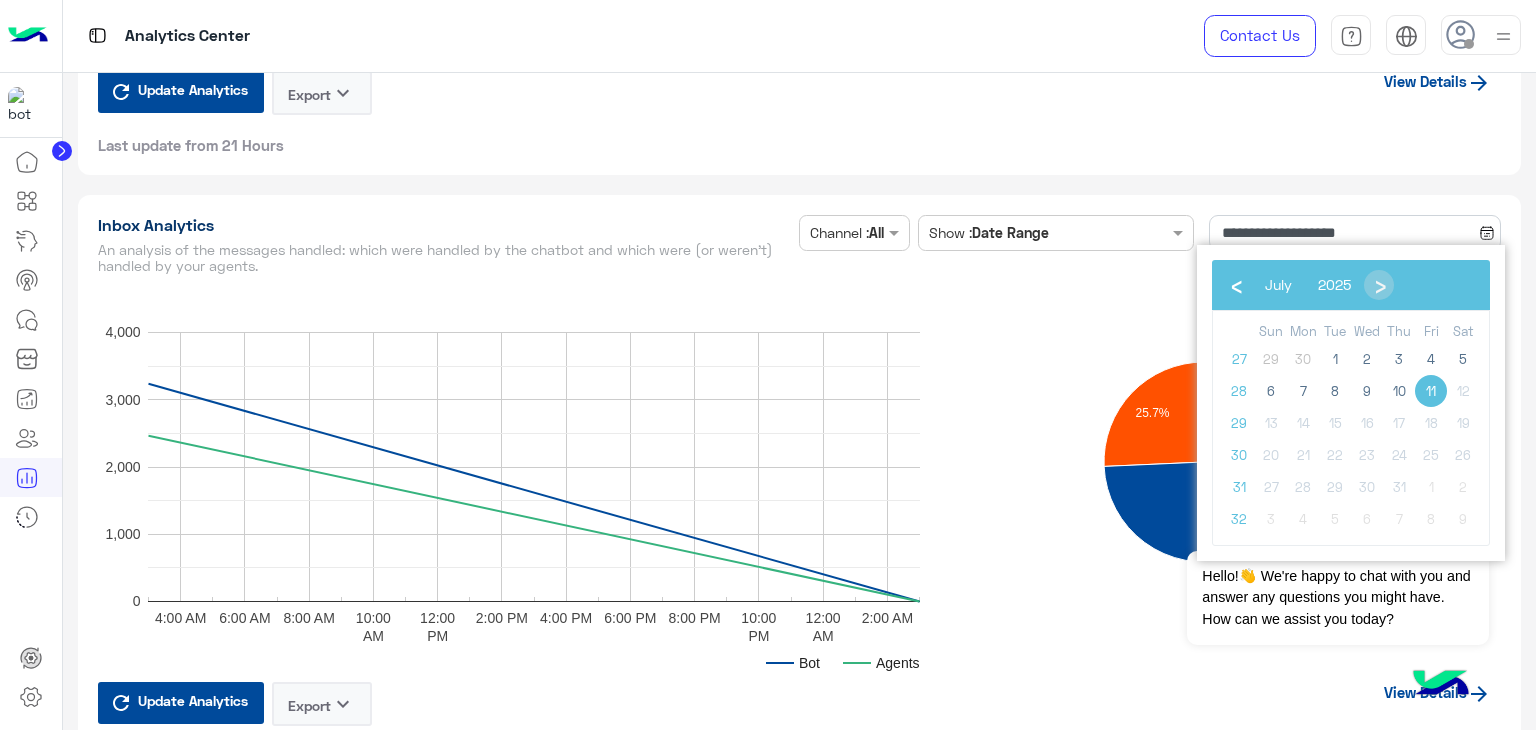 click on "11" 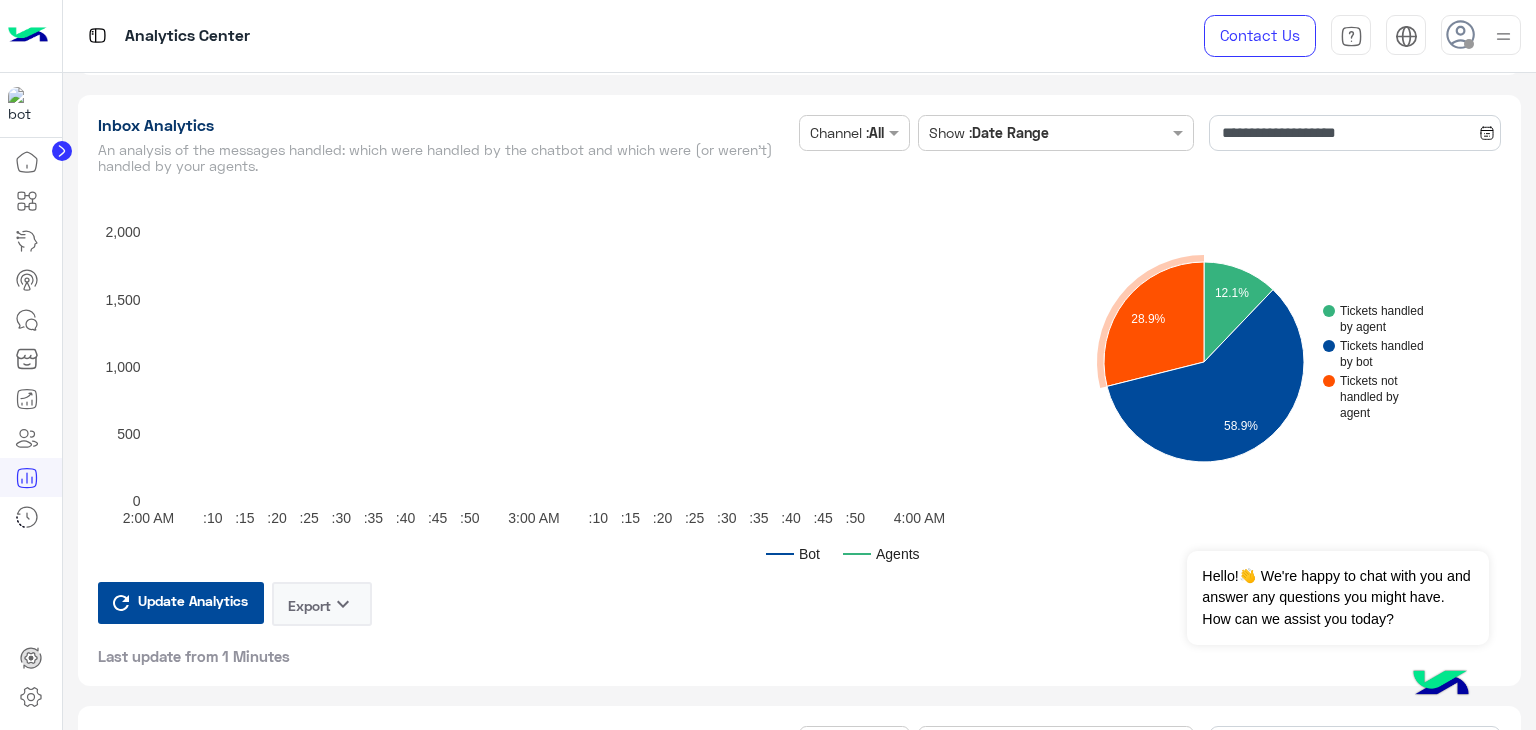 scroll, scrollTop: 4800, scrollLeft: 0, axis: vertical 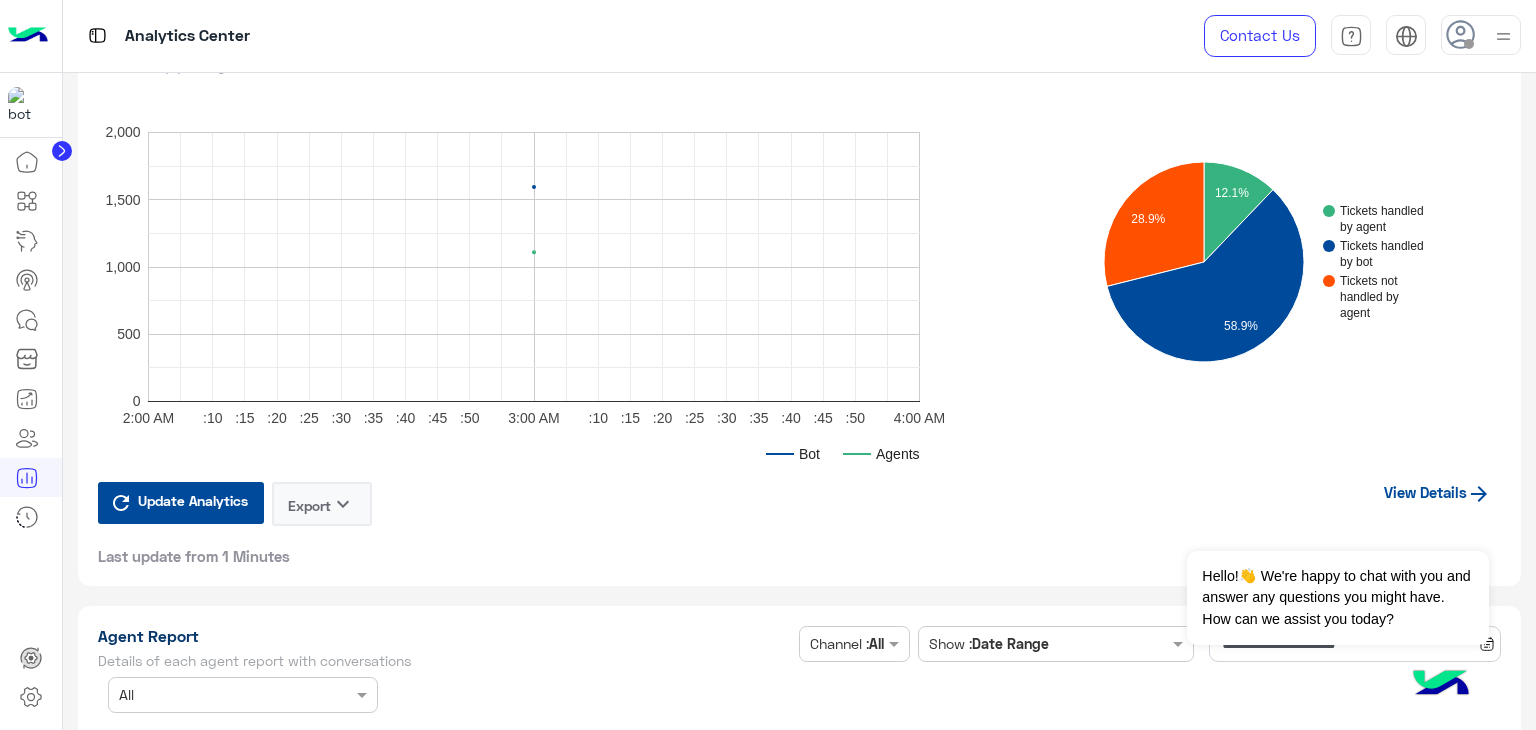 click on "View Details" 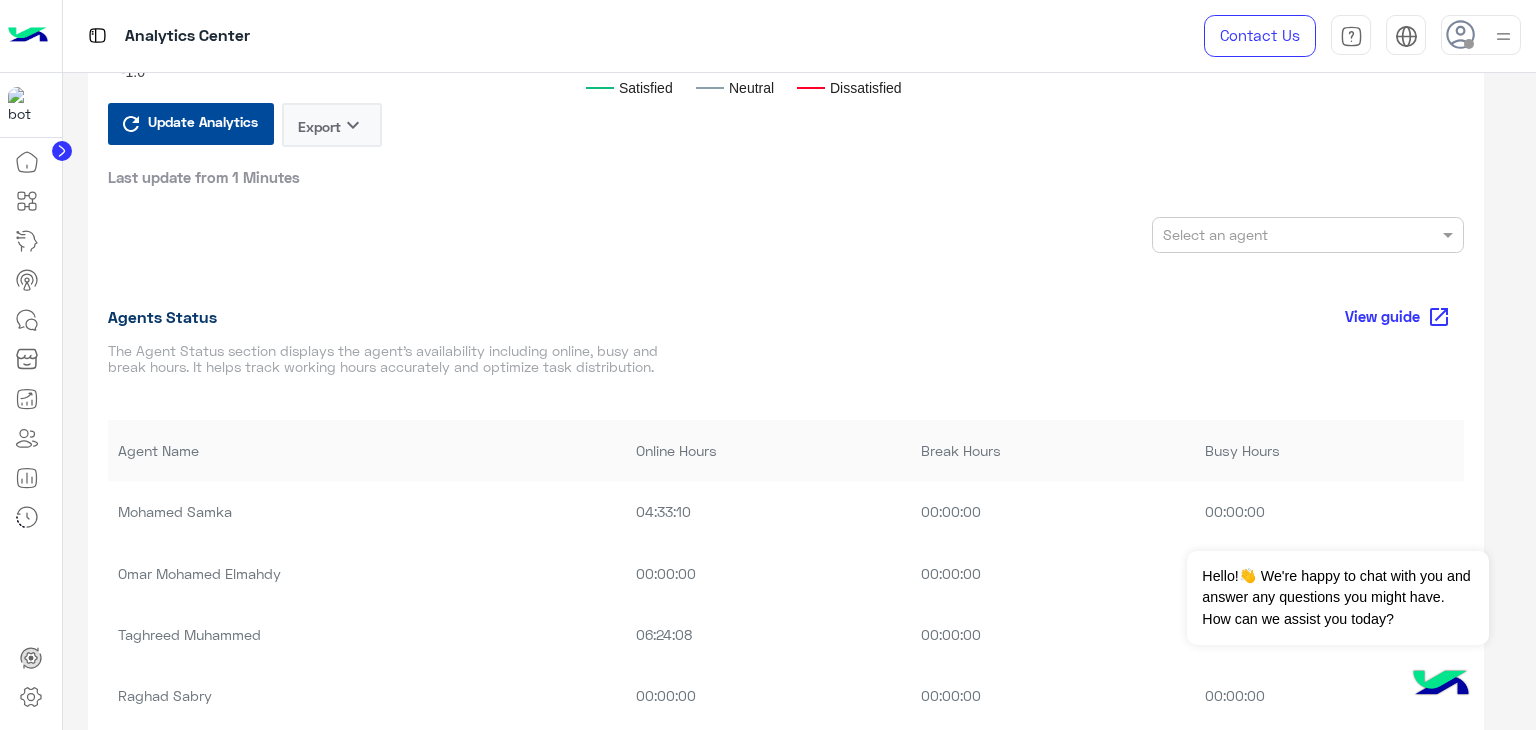 scroll, scrollTop: 1270, scrollLeft: 0, axis: vertical 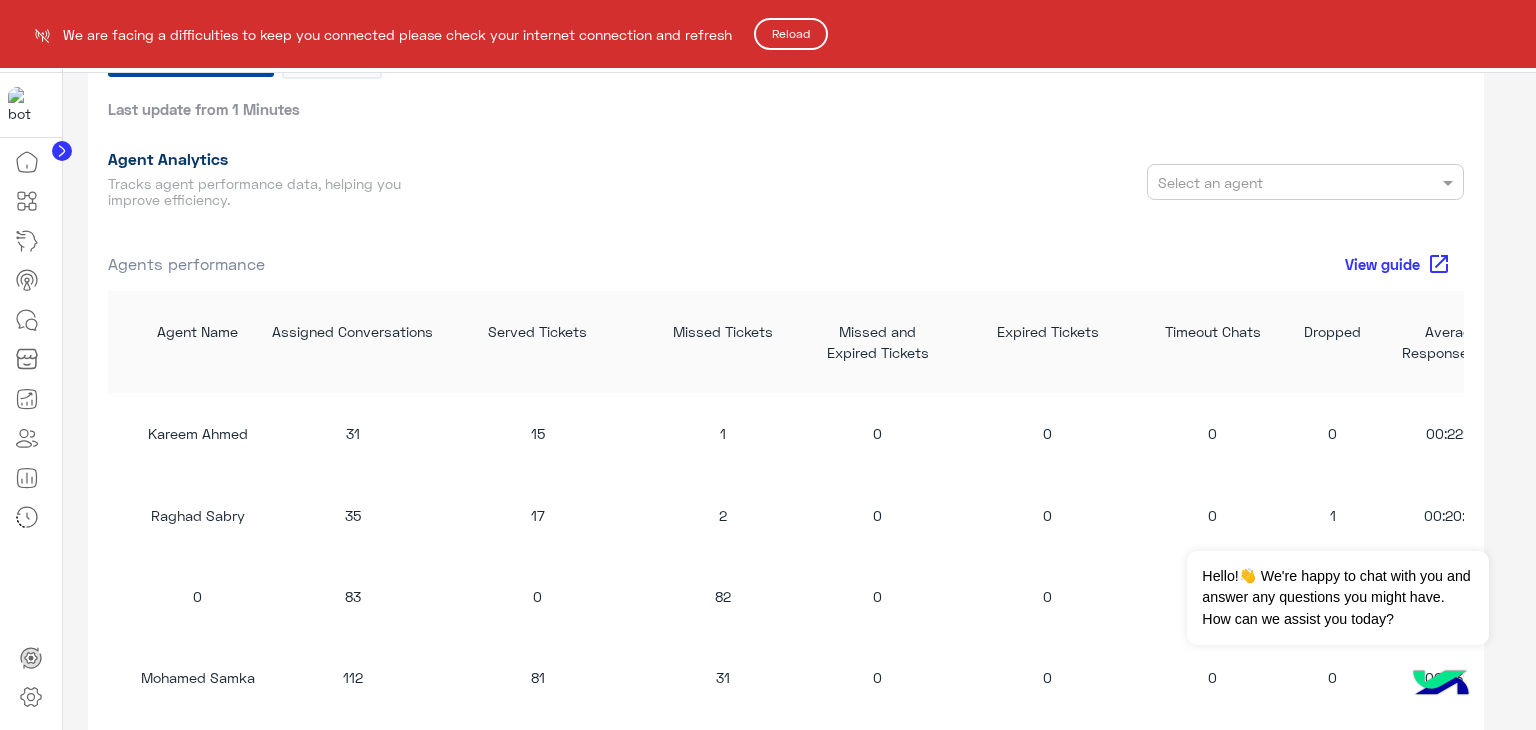click on "**********" at bounding box center [768, 365] 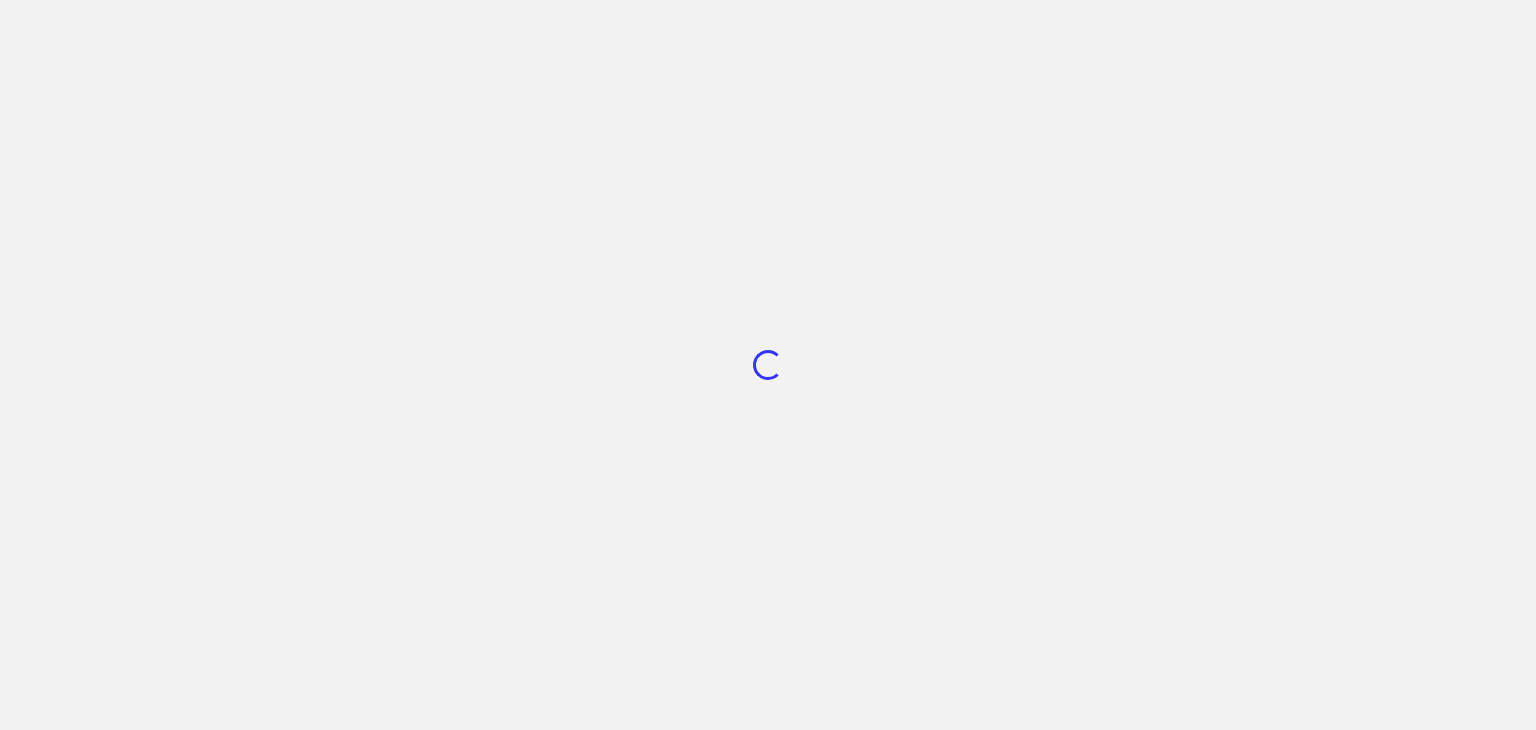 scroll, scrollTop: 0, scrollLeft: 0, axis: both 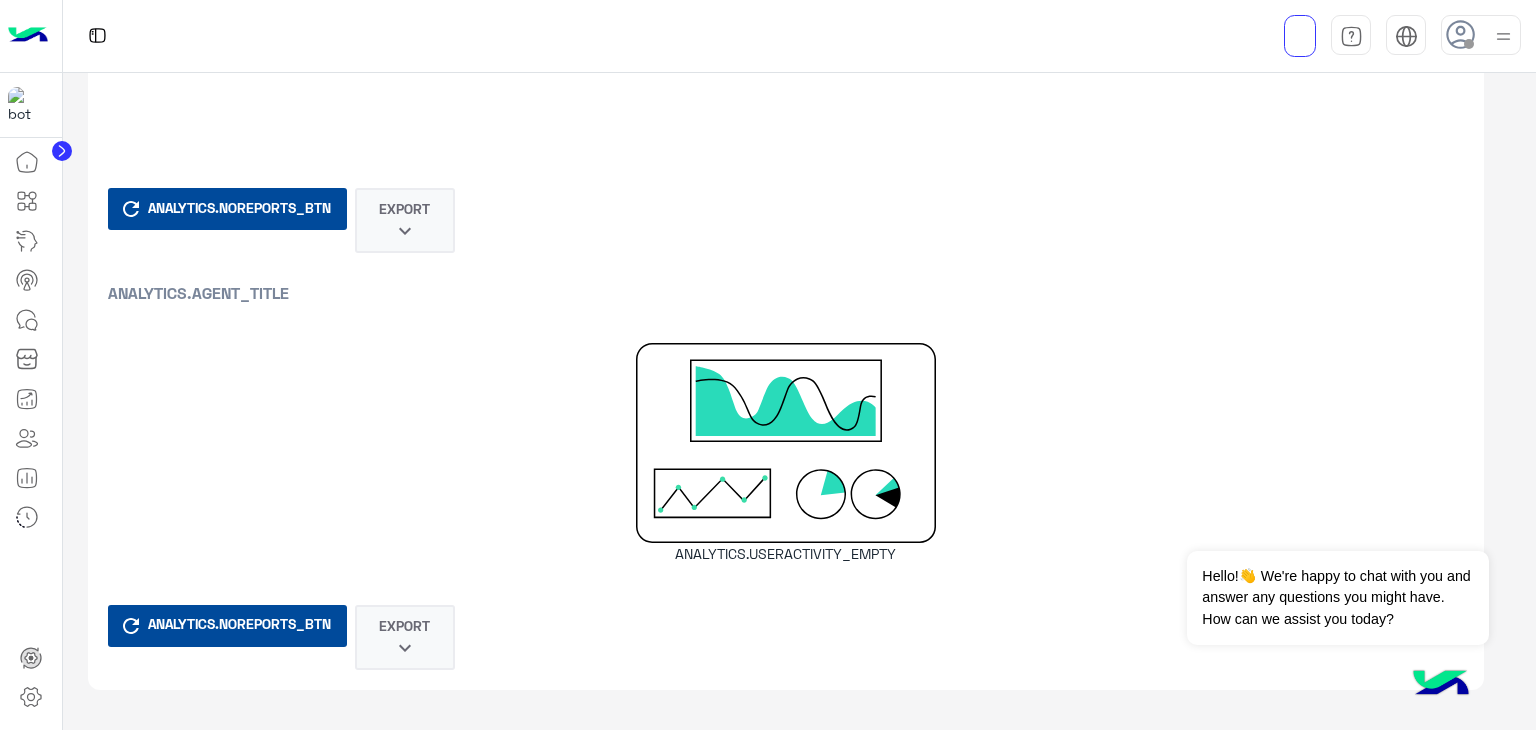 type on "**********" 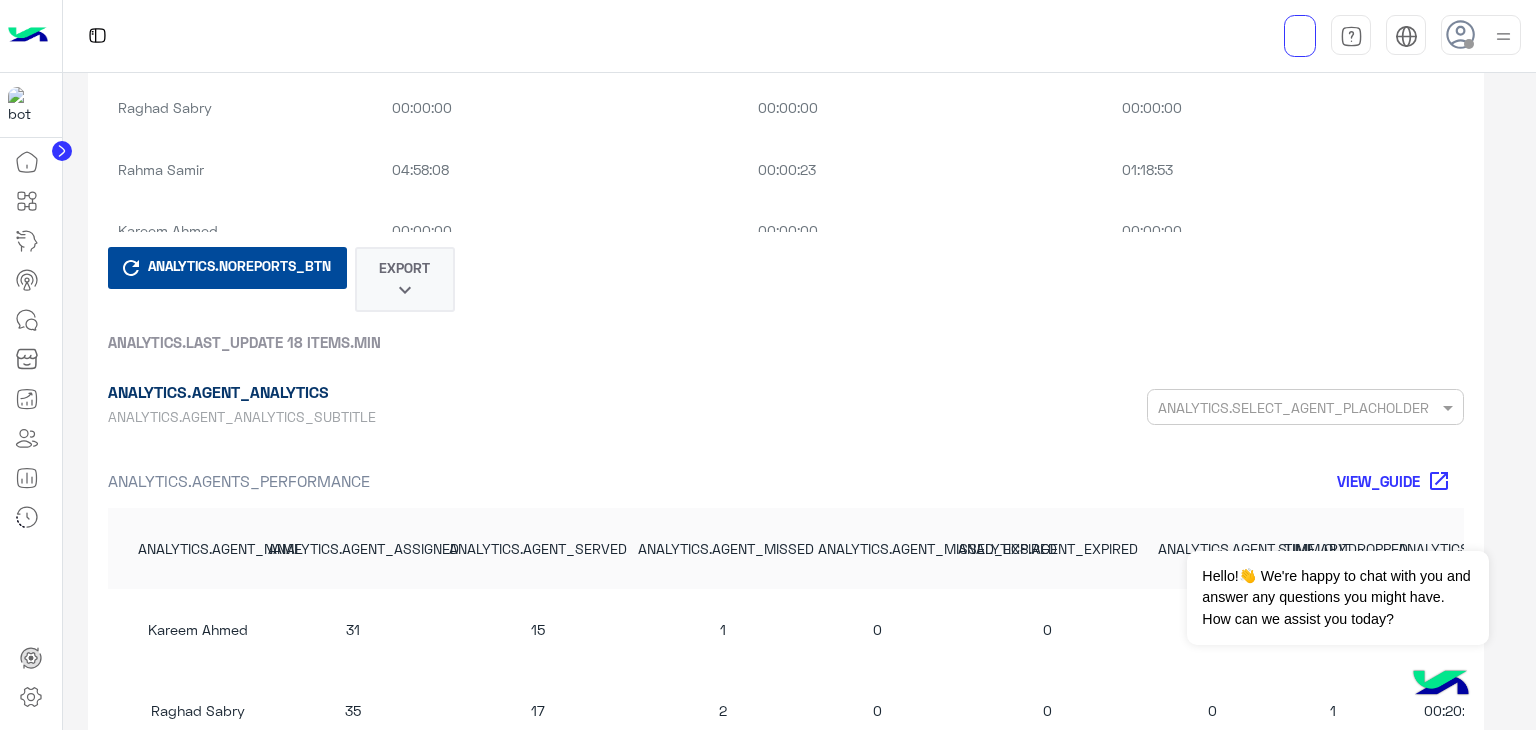 scroll, scrollTop: 1901, scrollLeft: 0, axis: vertical 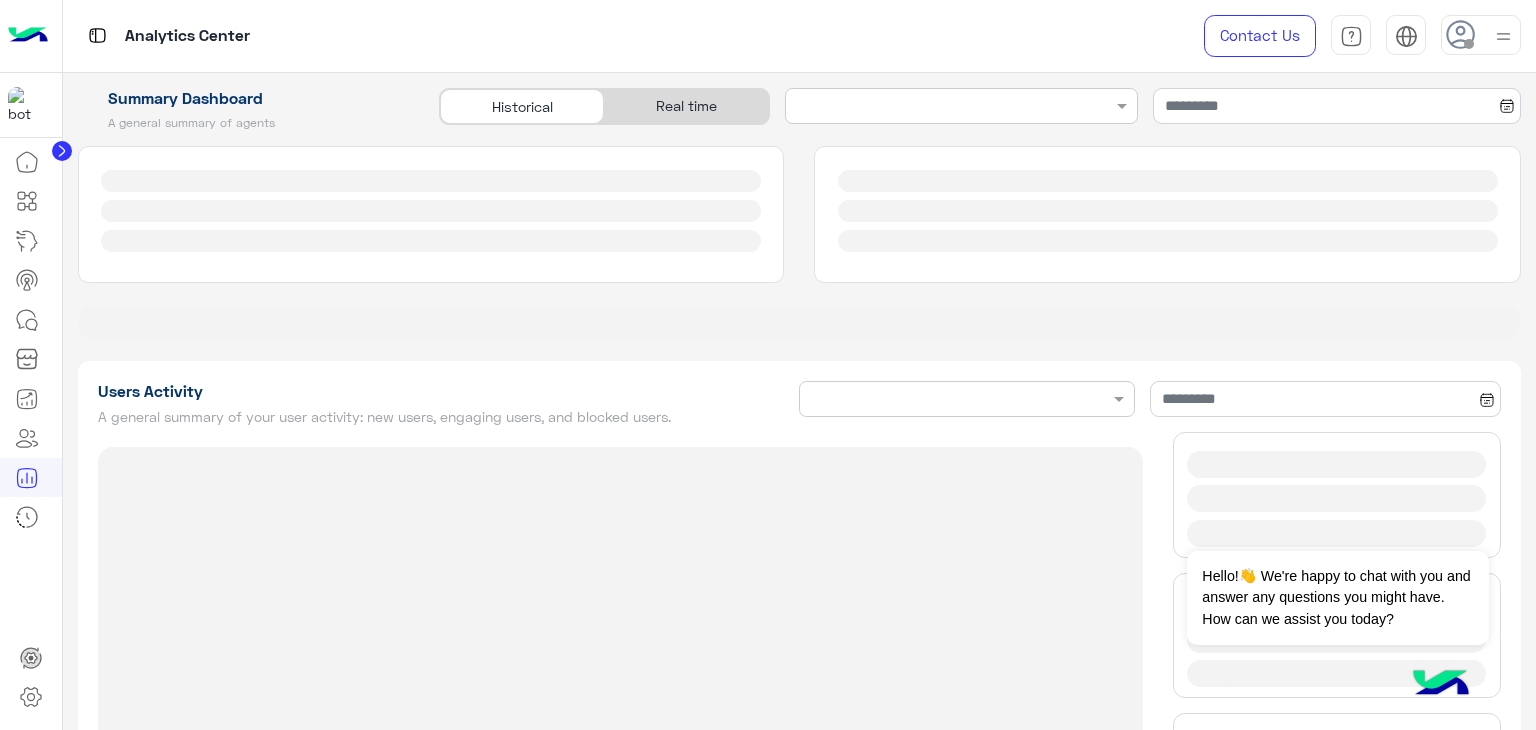 type on "**********" 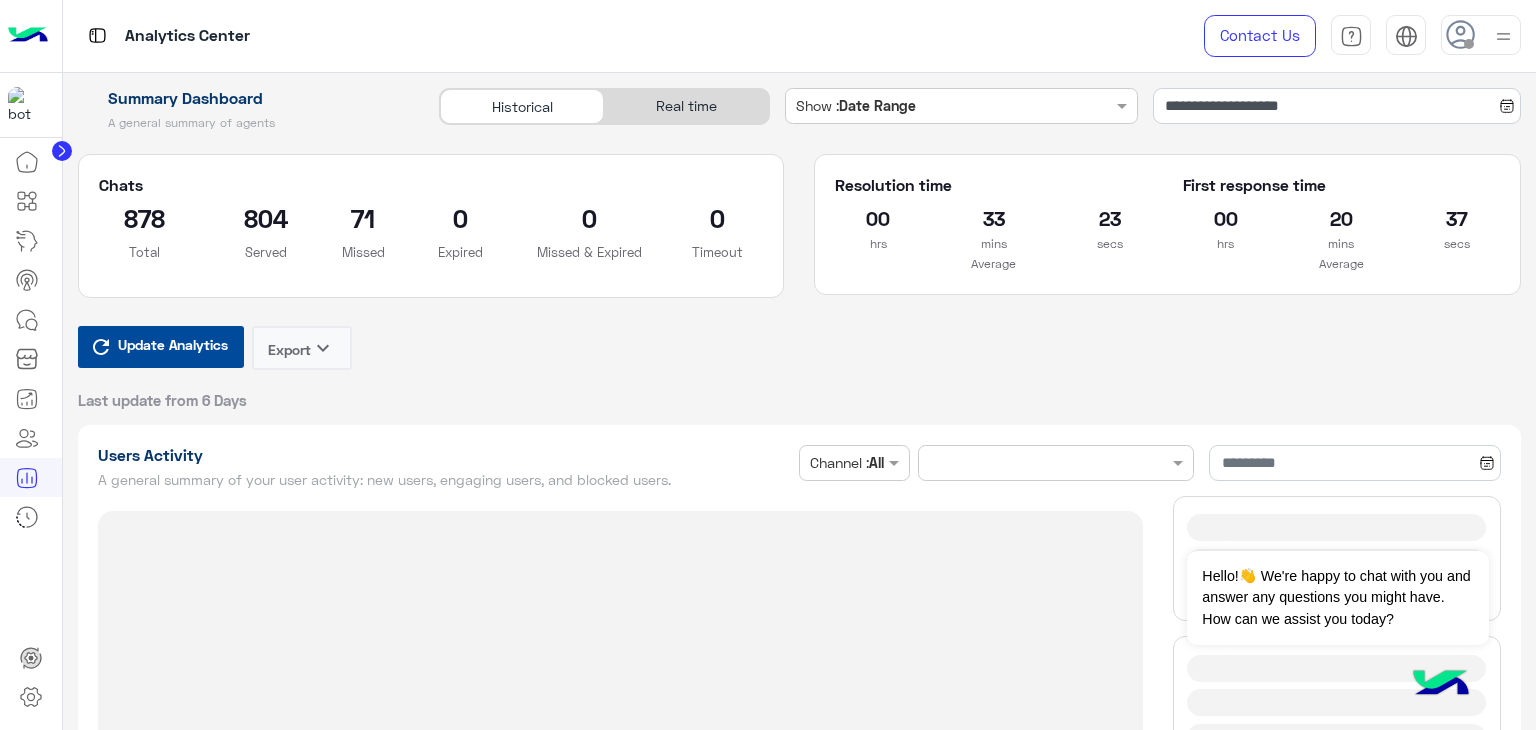 type on "**********" 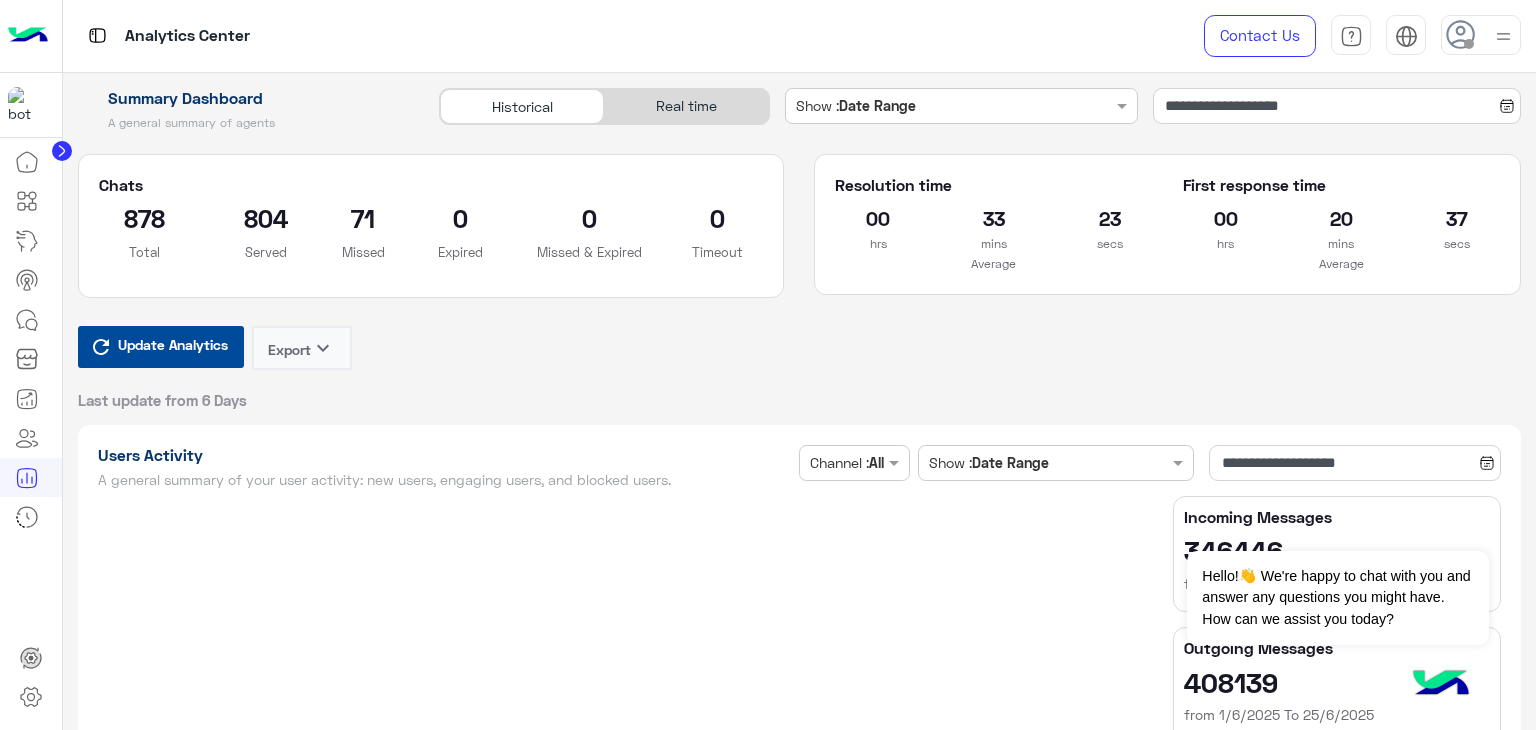 type on "**********" 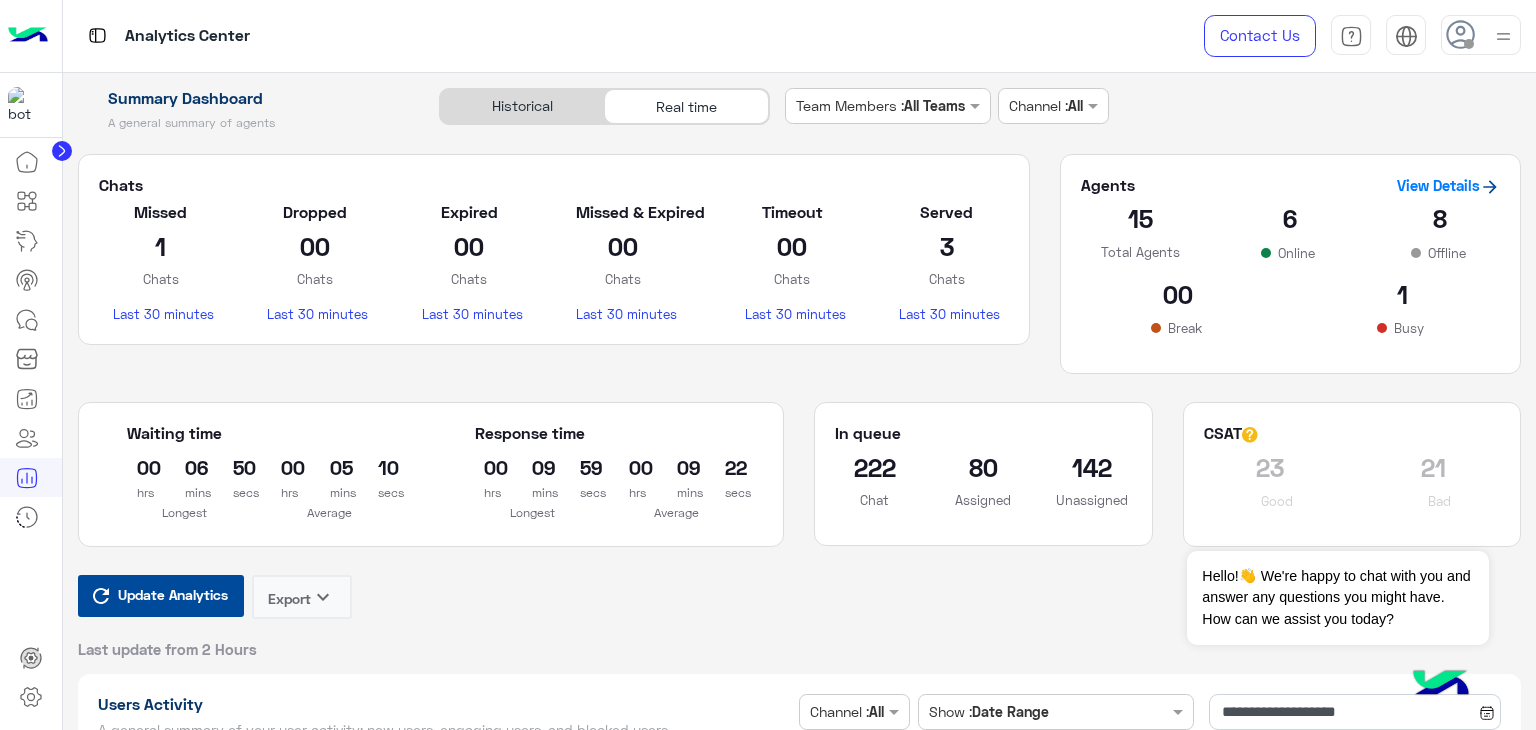 click on "Real time" 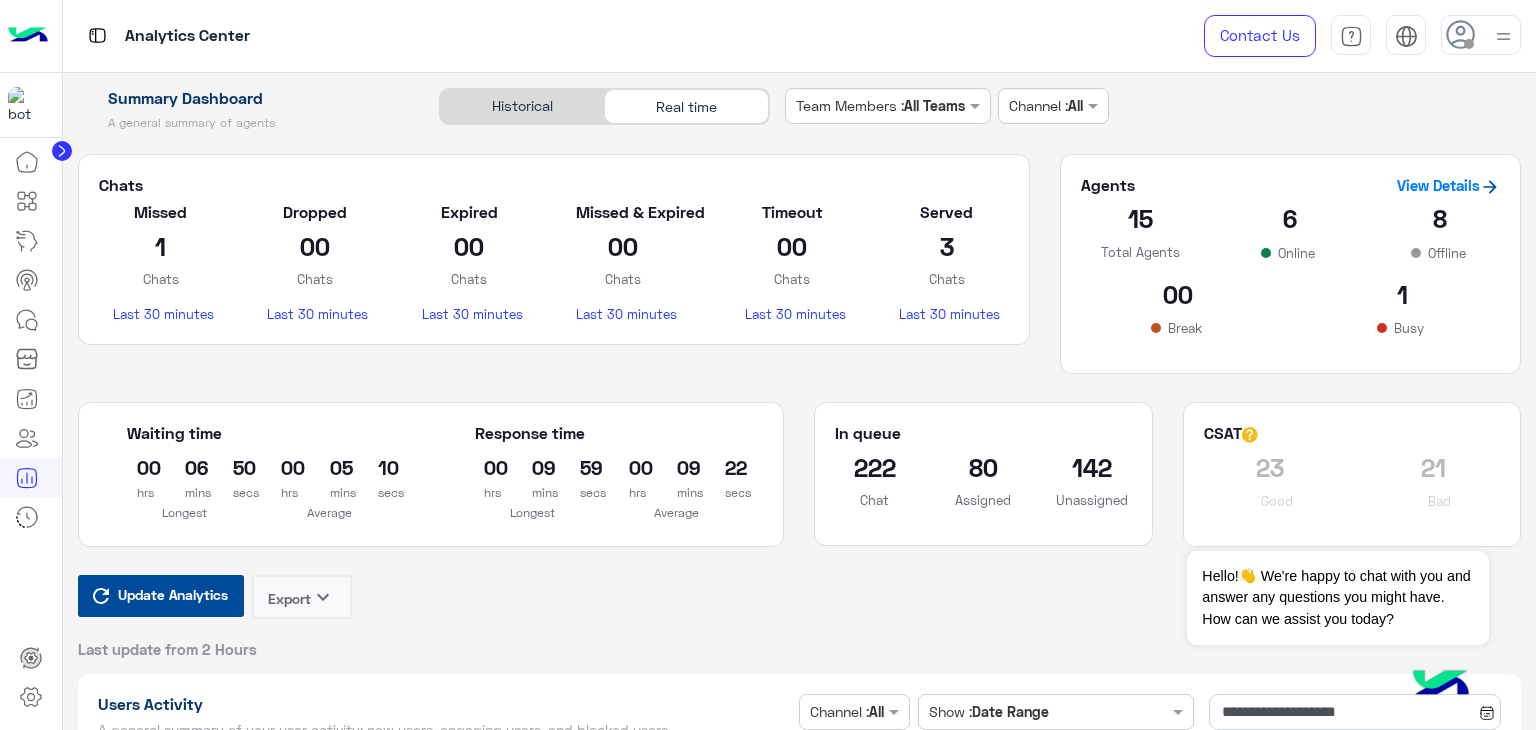 click on "Update Analytics" at bounding box center (173, 594) 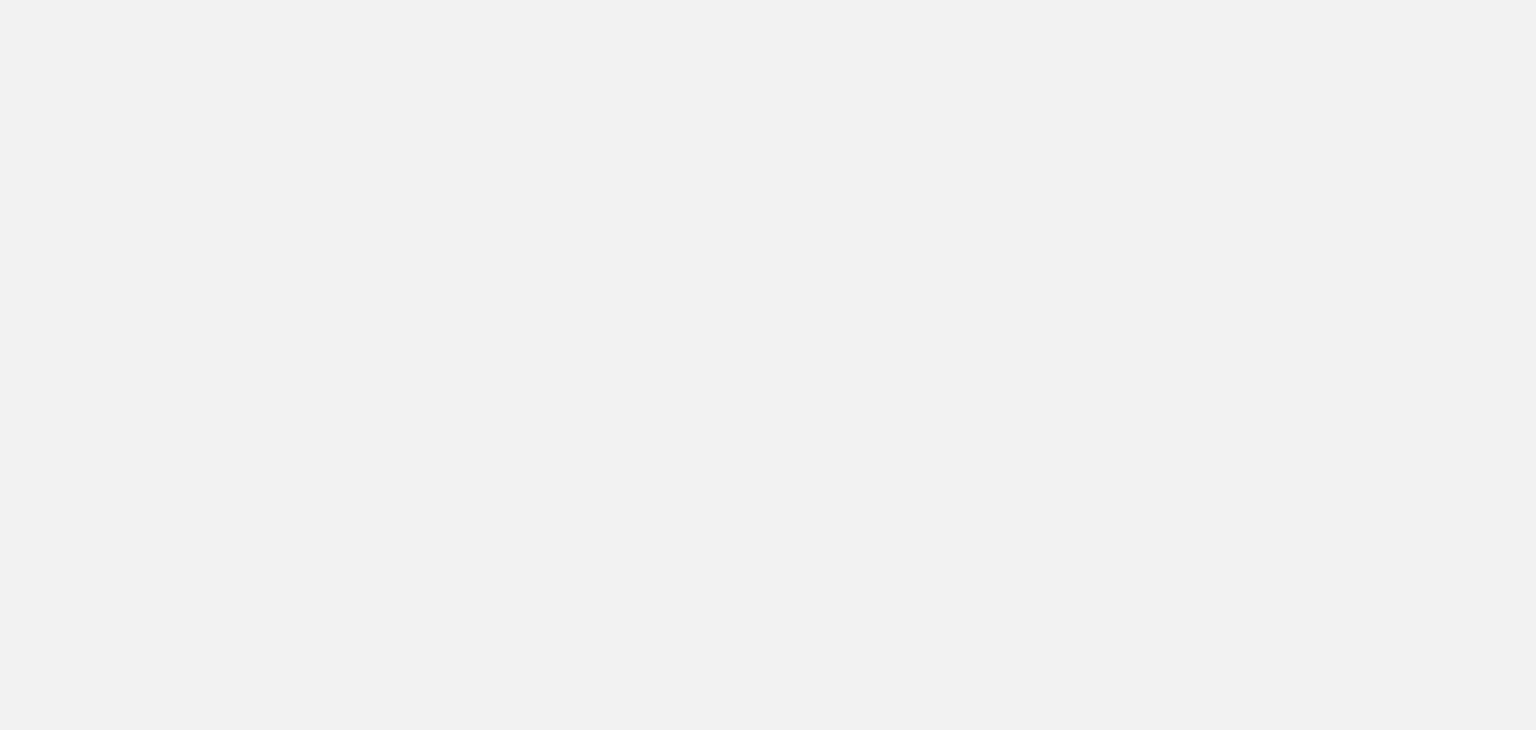 scroll, scrollTop: 0, scrollLeft: 0, axis: both 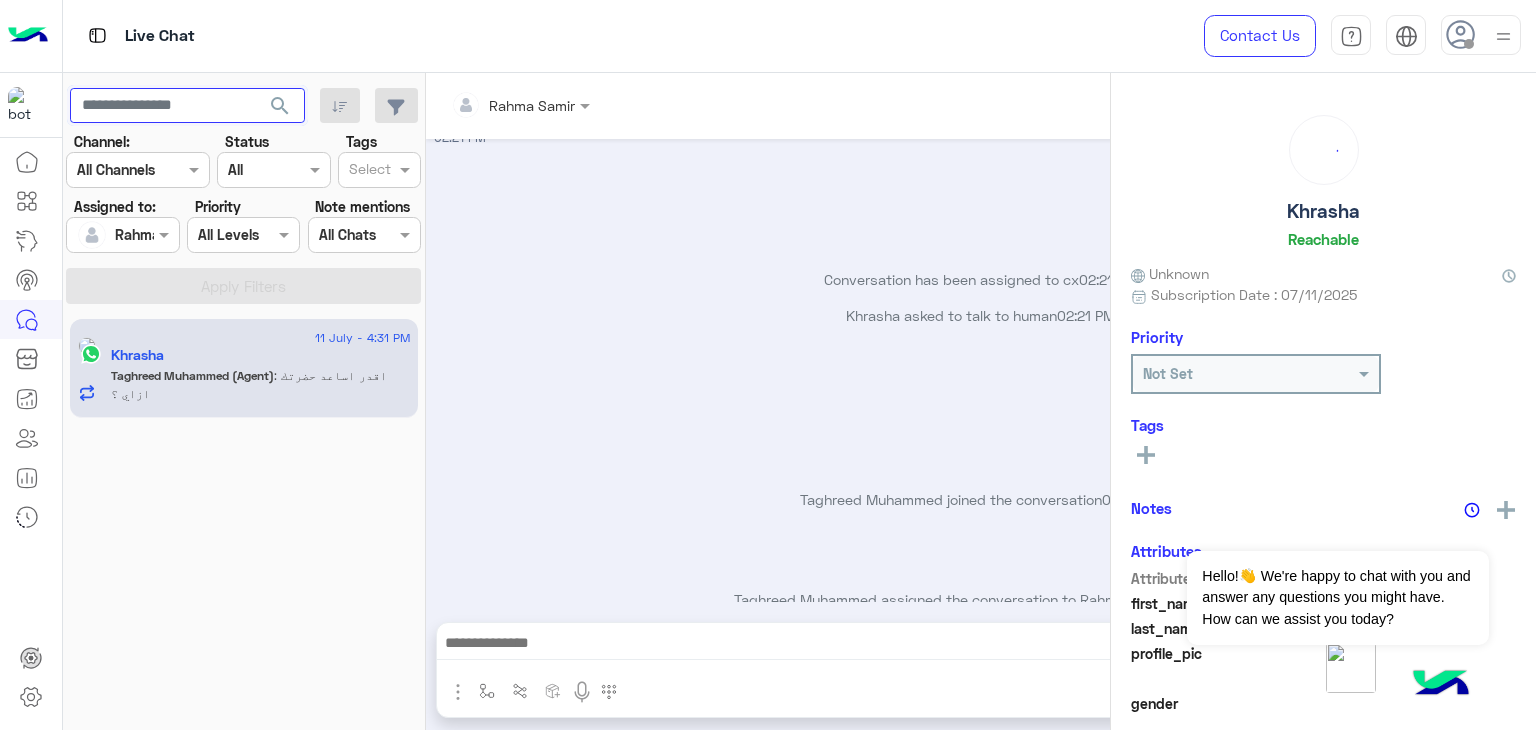 click at bounding box center (187, 106) 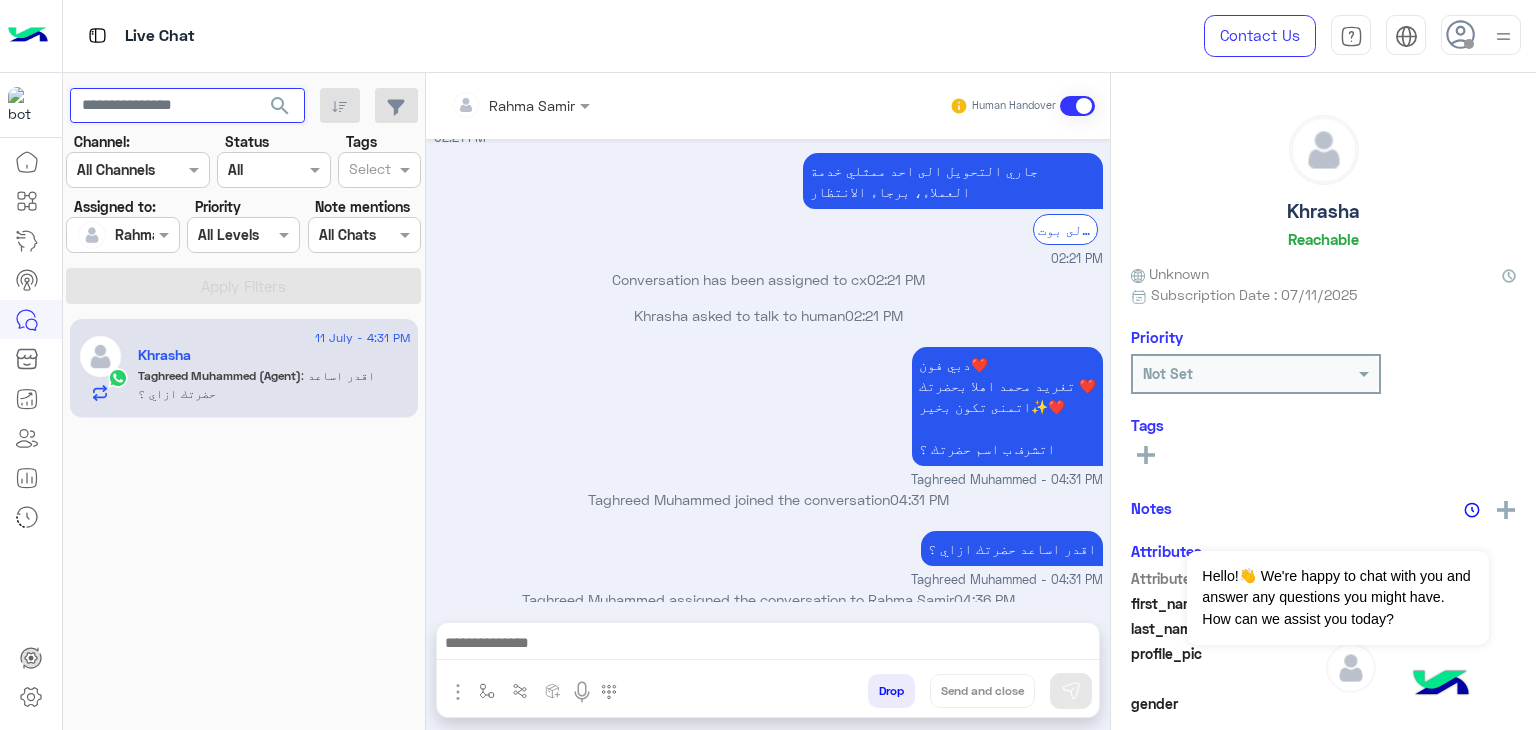 paste on "**********" 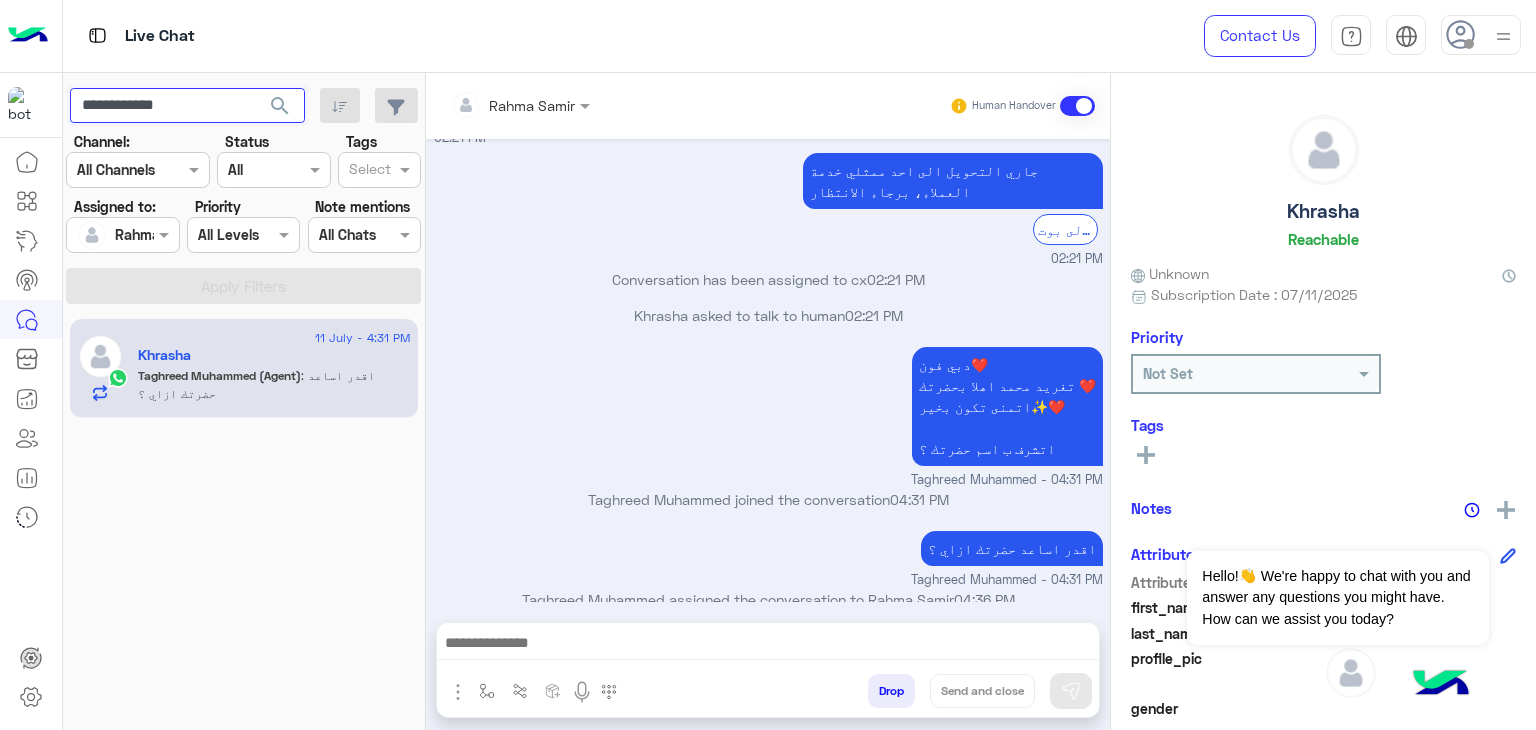 type on "**********" 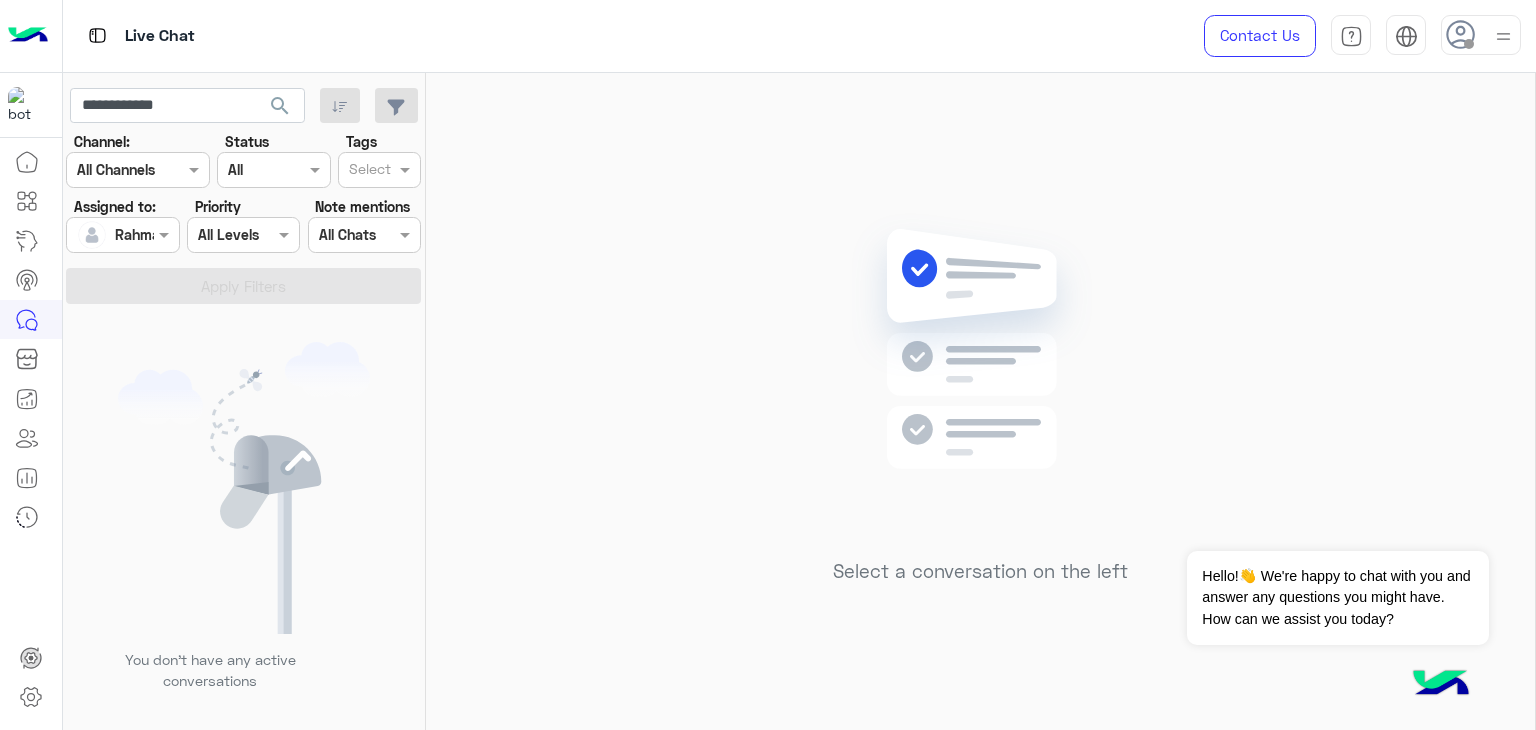 click at bounding box center (122, 234) 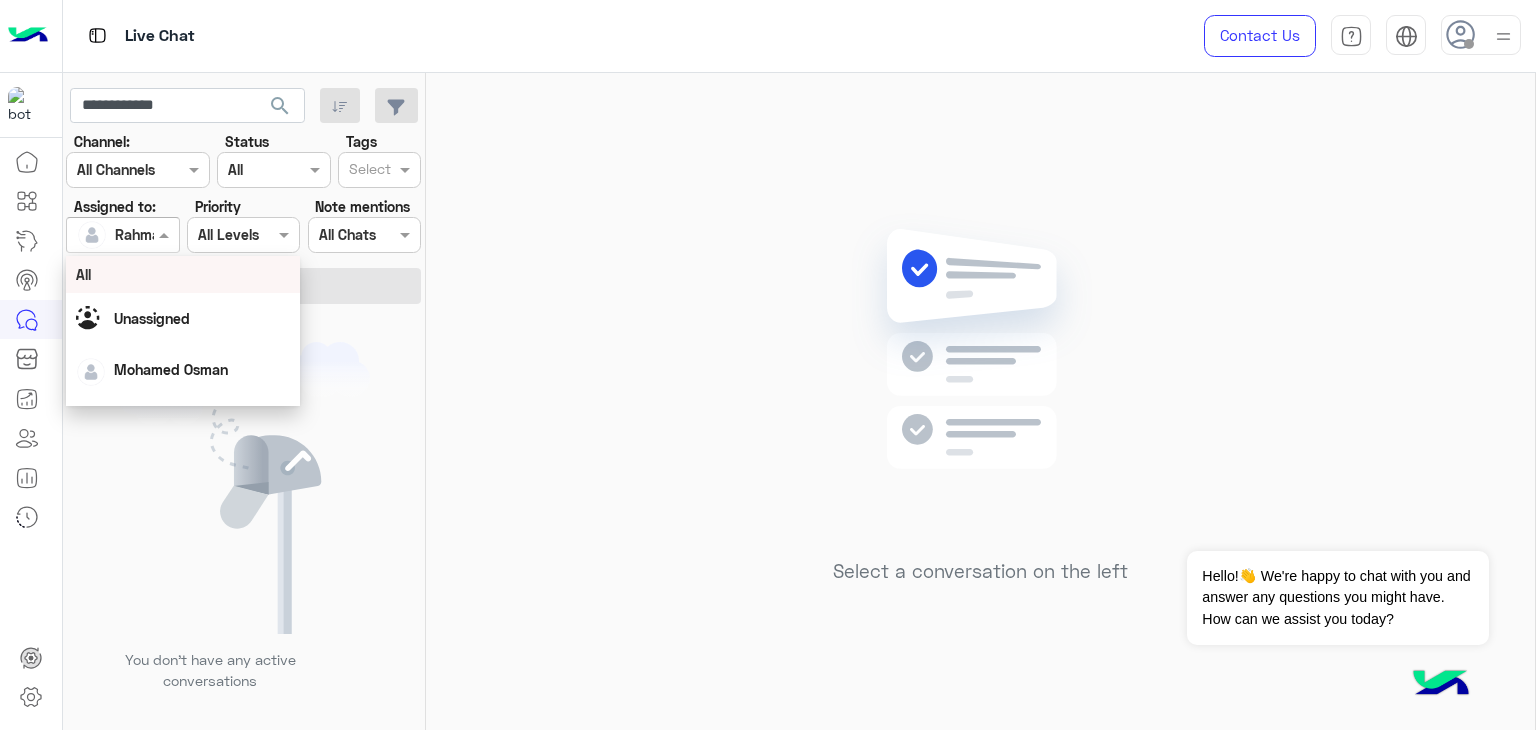 click on "All" at bounding box center [183, 274] 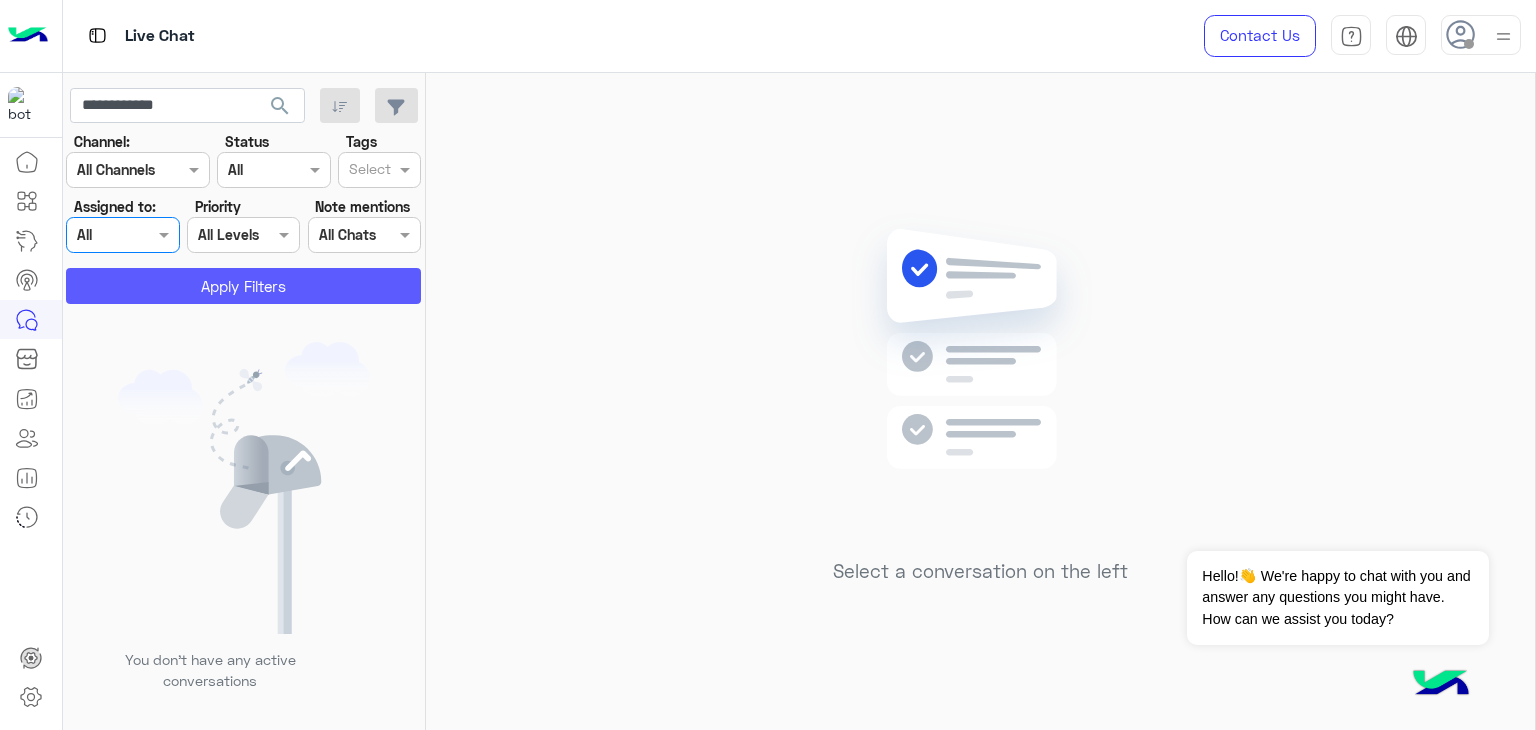 click on "Apply Filters" 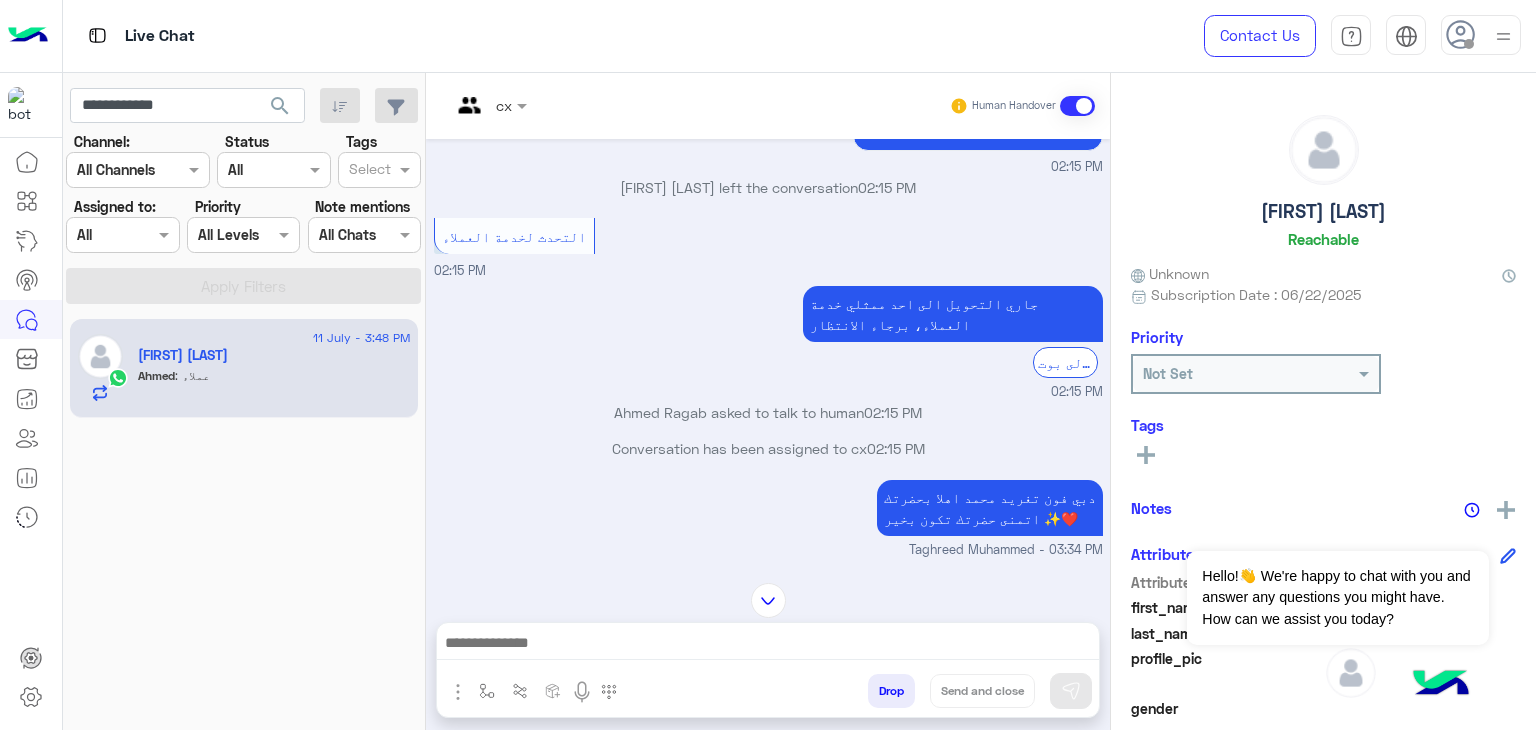 scroll, scrollTop: 971, scrollLeft: 0, axis: vertical 